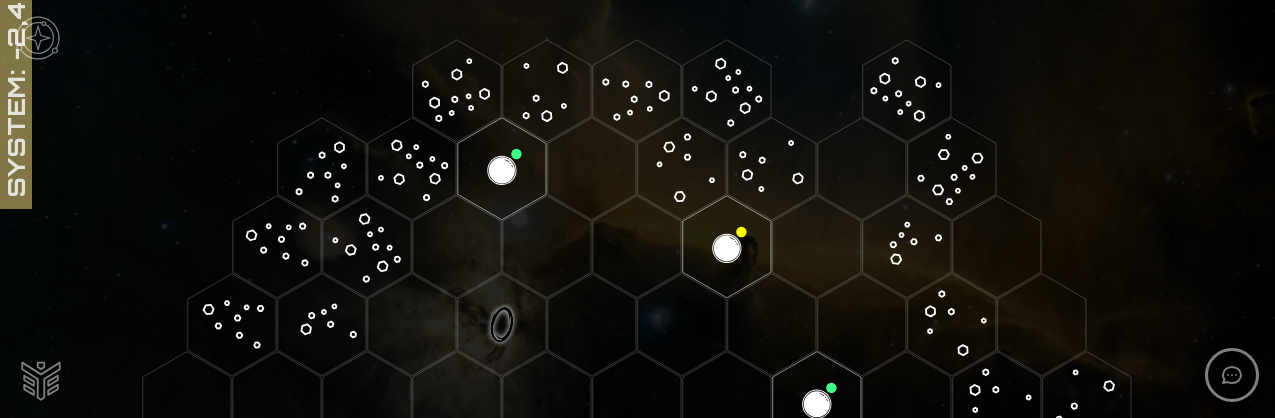 scroll, scrollTop: 0, scrollLeft: 0, axis: both 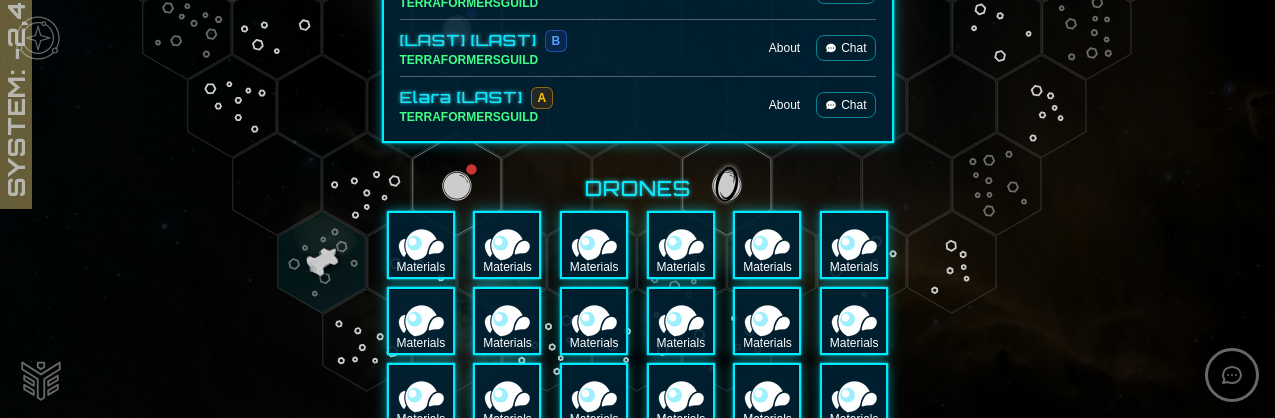 click on "Drones" at bounding box center [638, 189] 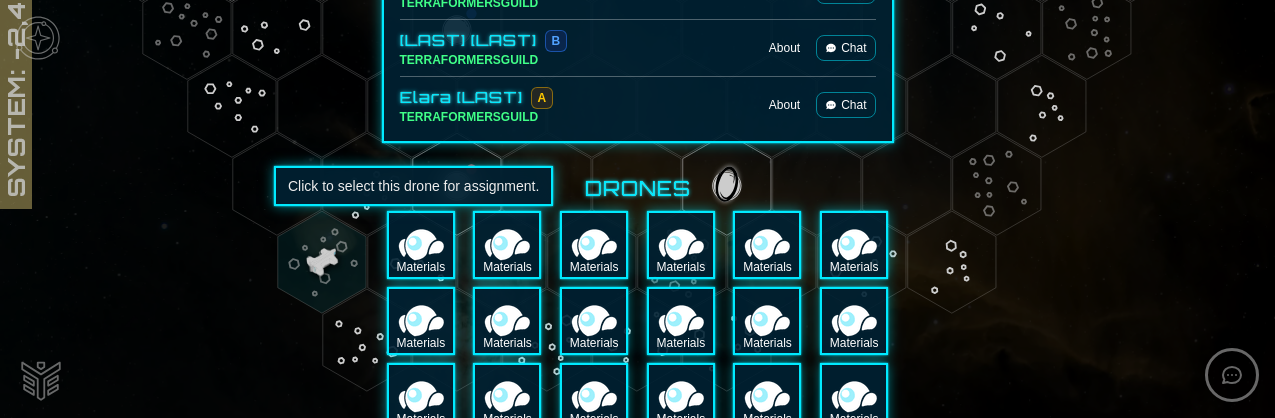 click on "Materials" at bounding box center (421, 245) 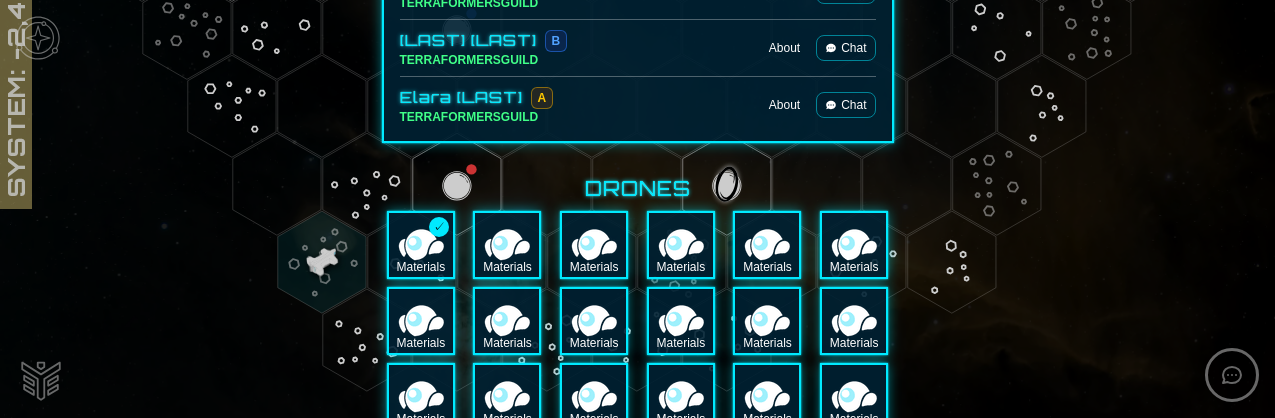 click on "Materials" at bounding box center (507, 245) 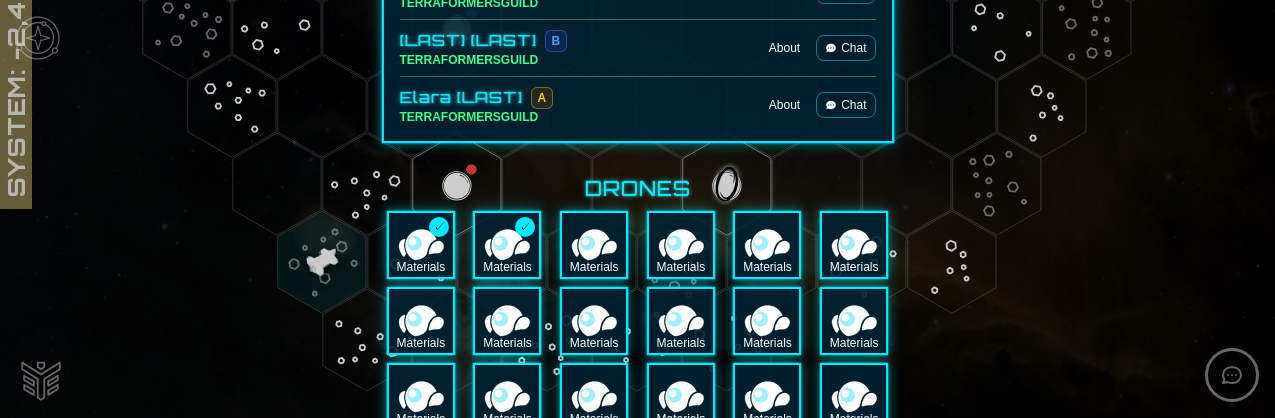 click on "Materials" at bounding box center [594, 245] 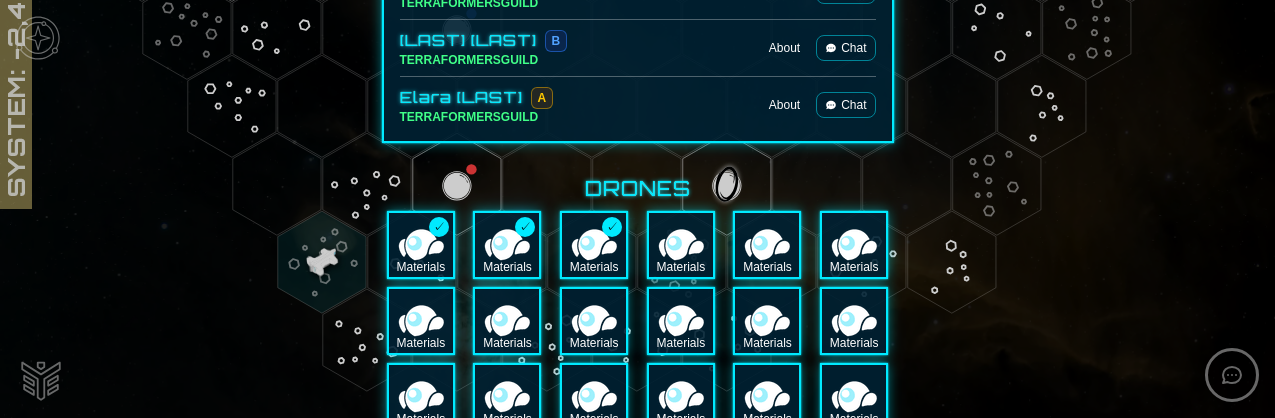 click on "Materials" at bounding box center [421, 321] 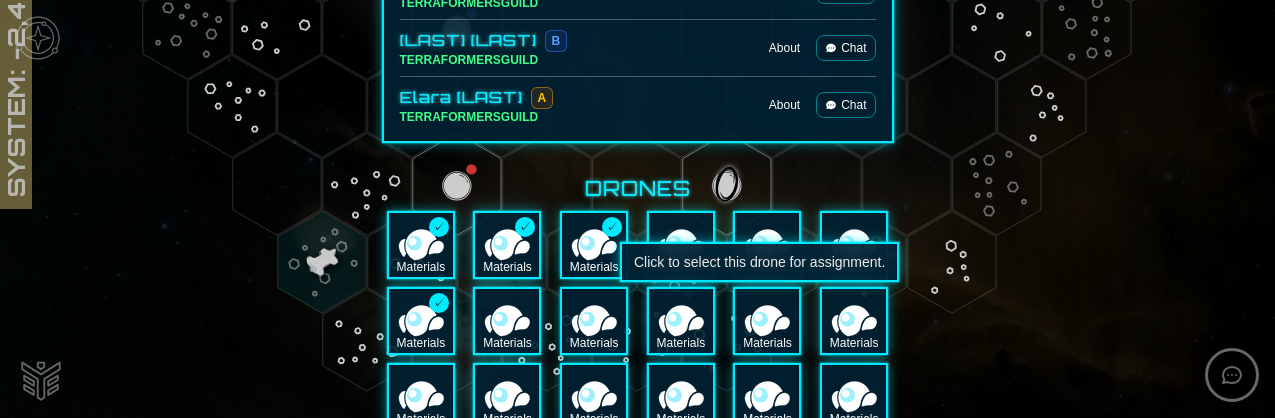 drag, startPoint x: 443, startPoint y: 321, endPoint x: 792, endPoint y: 335, distance: 349.2807 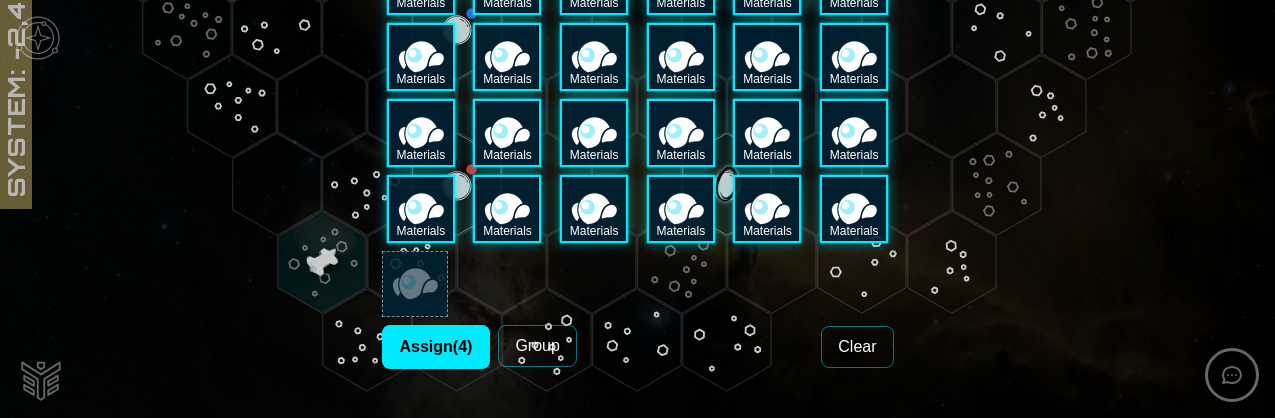 scroll, scrollTop: 2976, scrollLeft: 0, axis: vertical 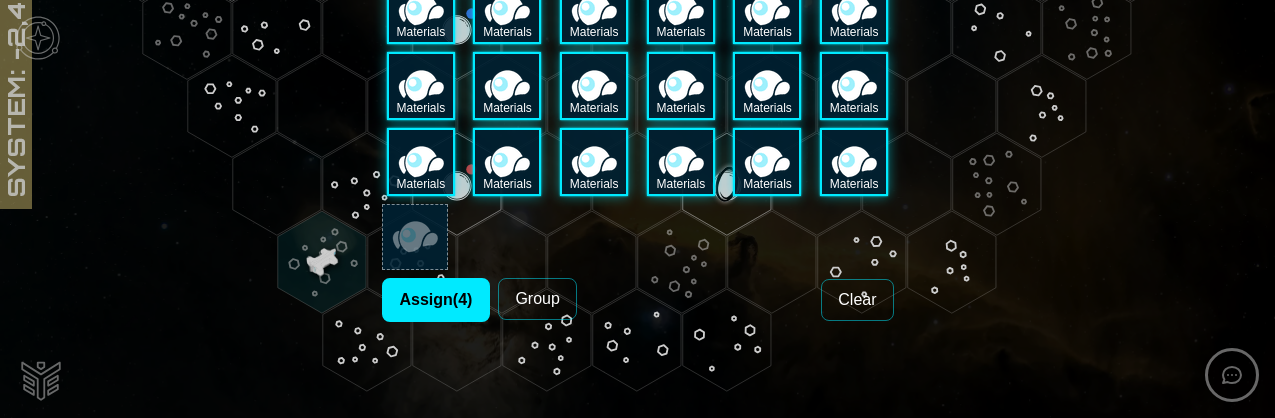 click on "Group" at bounding box center (537, 299) 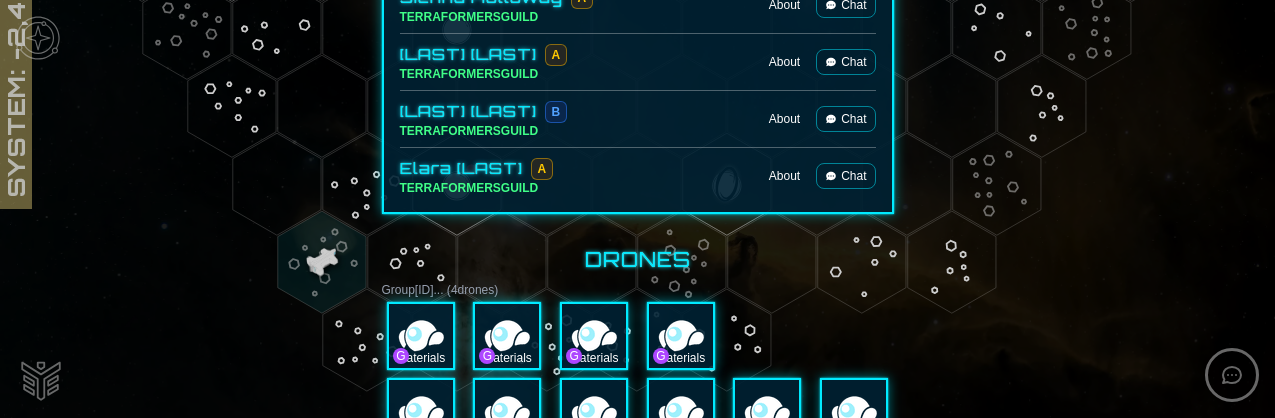 scroll, scrollTop: 2563, scrollLeft: 0, axis: vertical 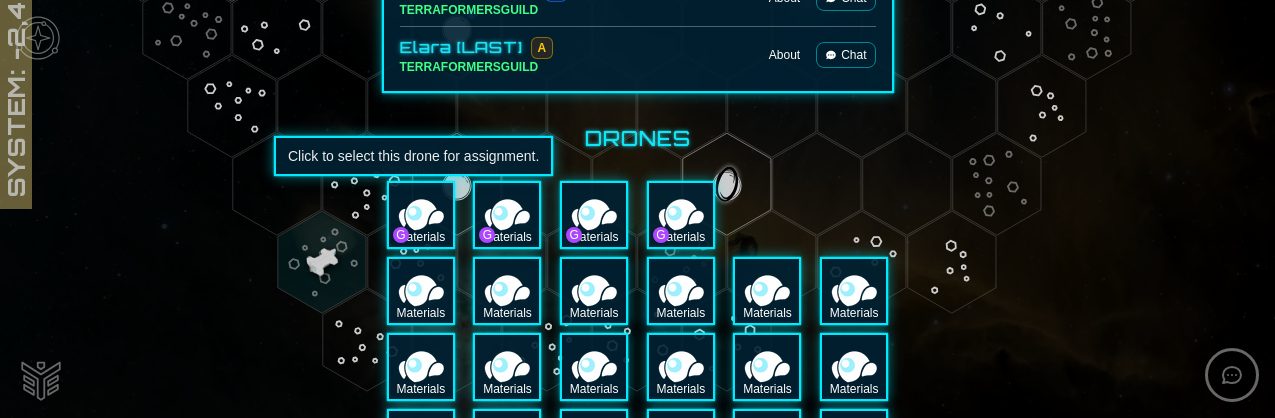 click on "Materials" at bounding box center (421, 237) 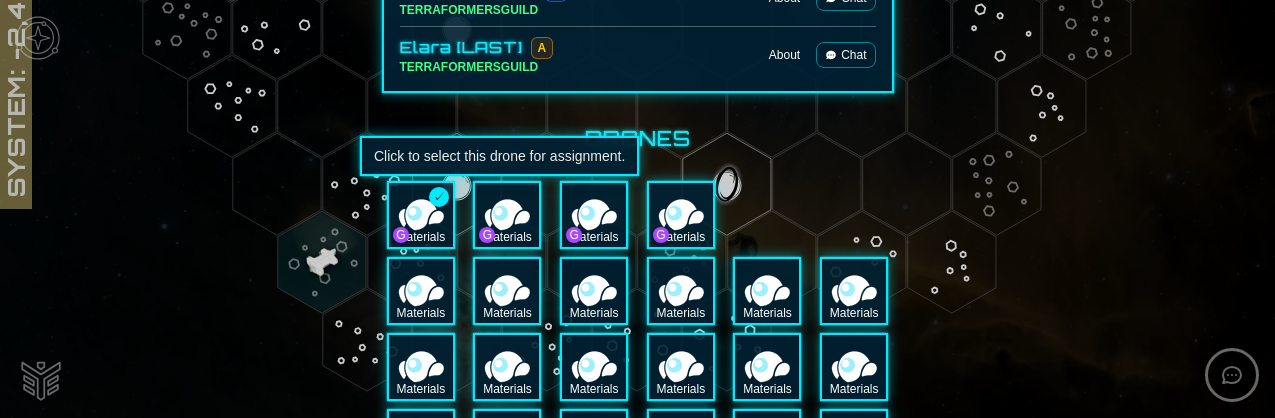 click on "Materials" at bounding box center (507, 215) 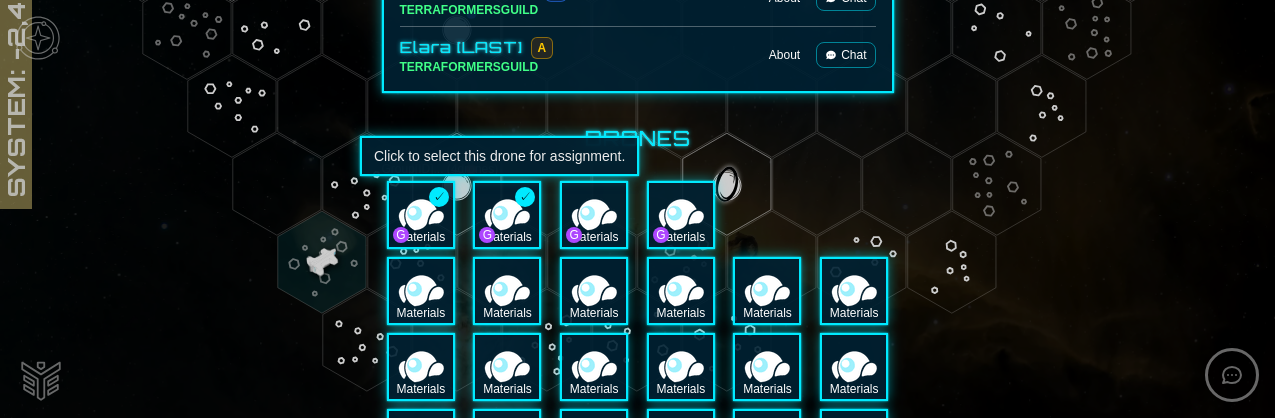 click on "Materials" at bounding box center (507, 215) 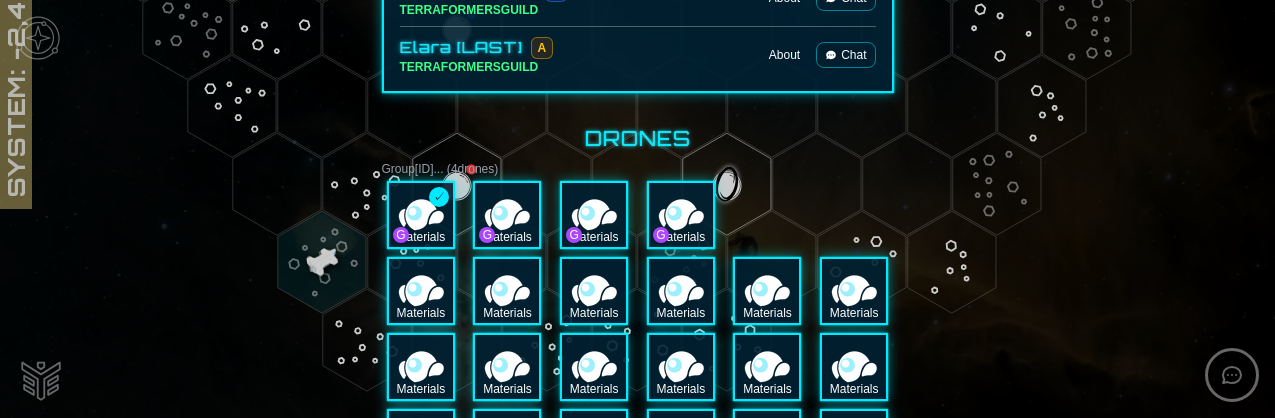 click on "Materials" at bounding box center (421, 215) 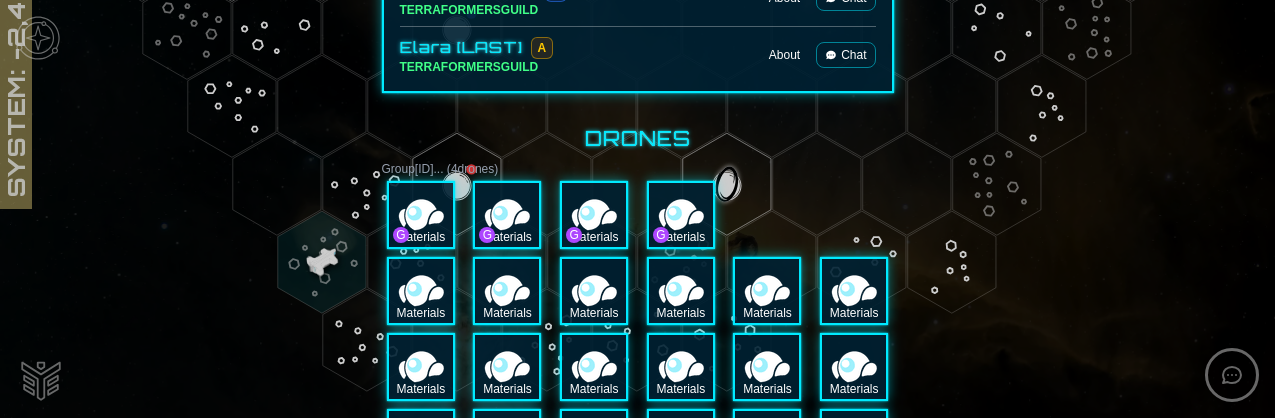 click on "Group  [ID] ... ( [NUMBER] drones)" at bounding box center [638, 169] 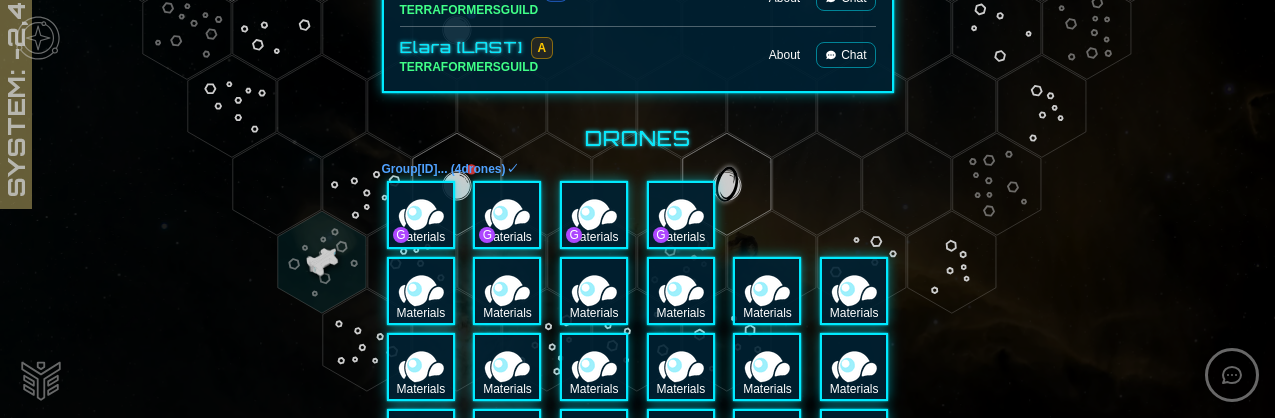 click on "Group  [ID] ... ( [NUMBER] drones)  ✓" at bounding box center (638, 169) 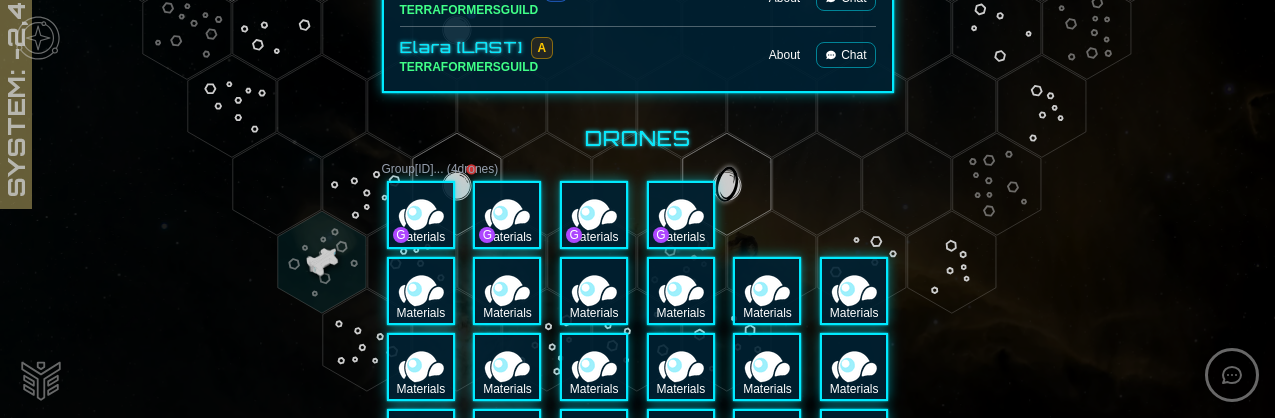 click on "Group  [ID] ... ( [NUMBER] drones)" at bounding box center [638, 169] 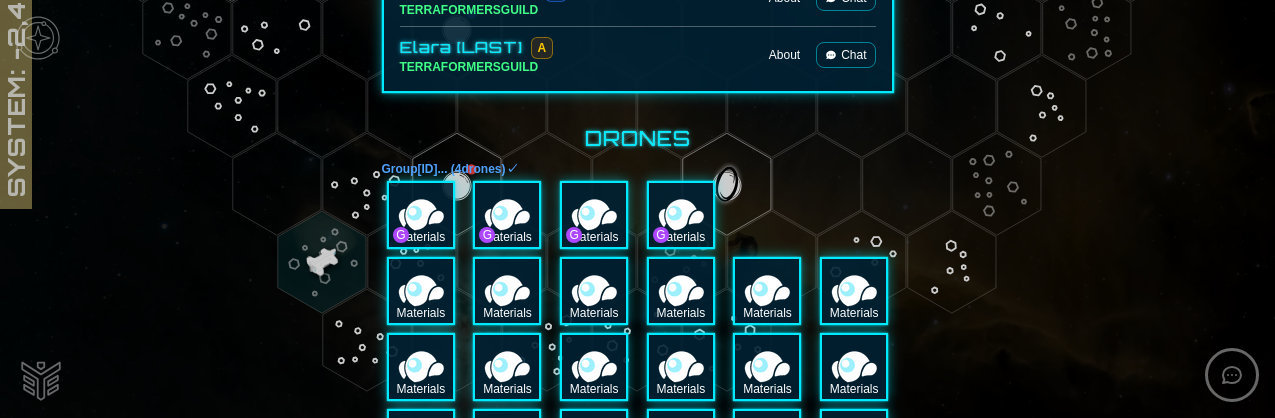 click on "Group  [ID] ... ( [NUMBER] drones)  ✓" at bounding box center [638, 169] 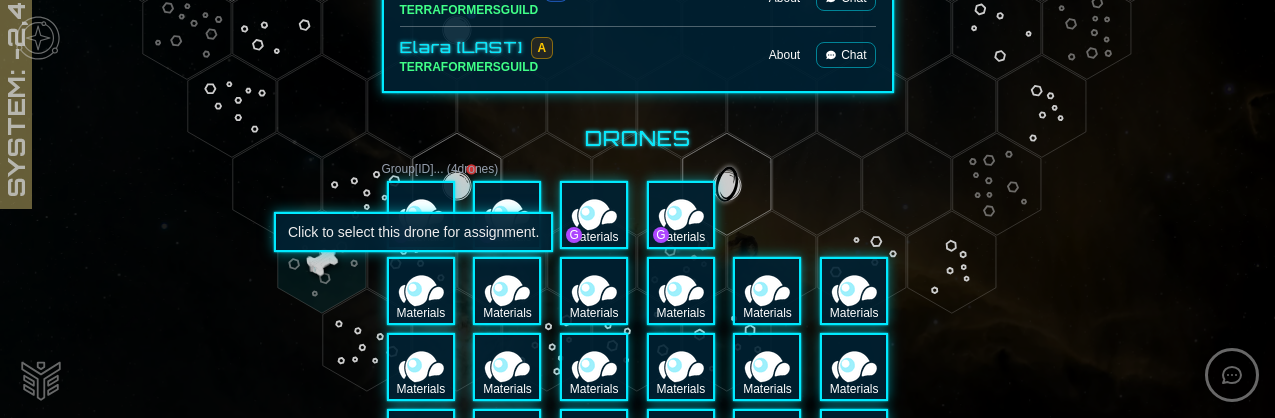 click on "Materials" at bounding box center (421, 291) 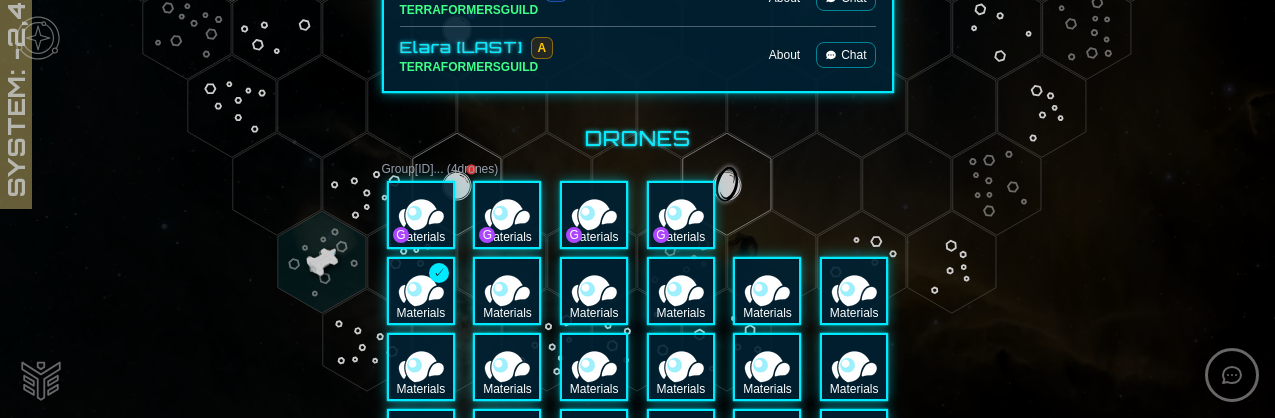 click on "Materials" at bounding box center [421, 291] 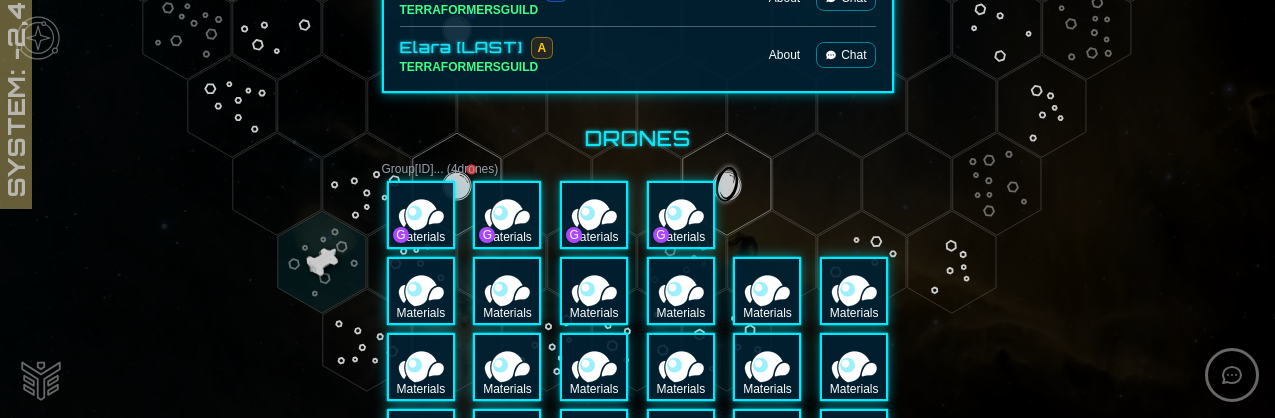 click on "Group  [ID] ... ( [NUMBER] drones)" at bounding box center (638, 169) 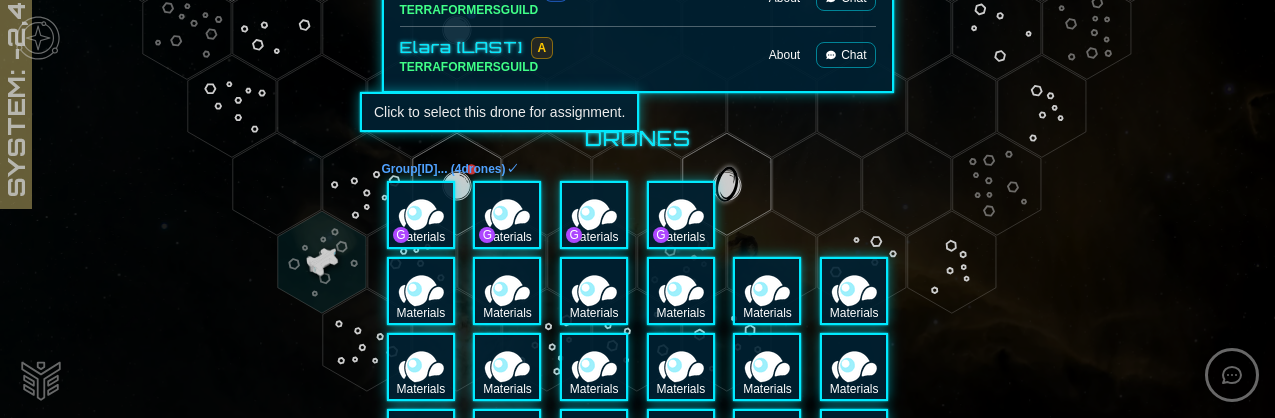 scroll, scrollTop: 2998, scrollLeft: 0, axis: vertical 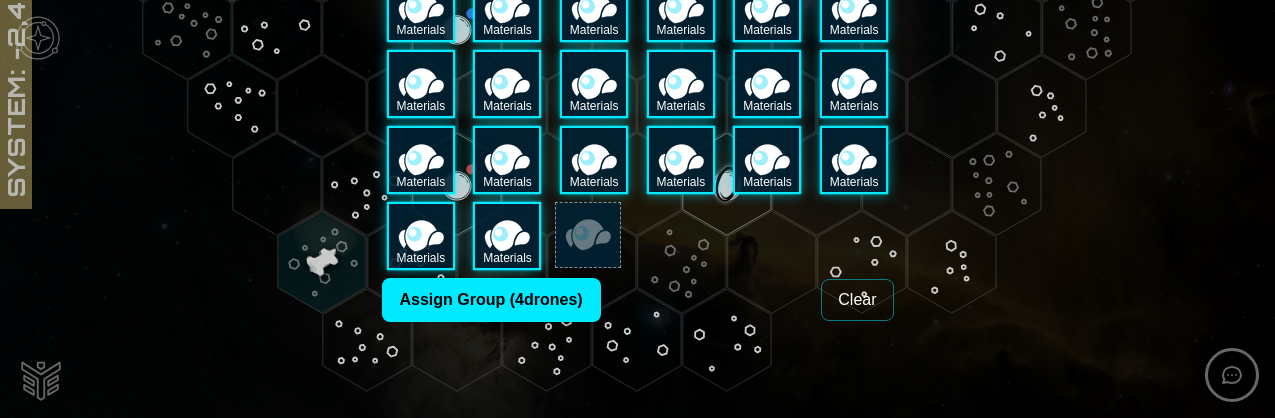 click on "Clear" at bounding box center (857, 300) 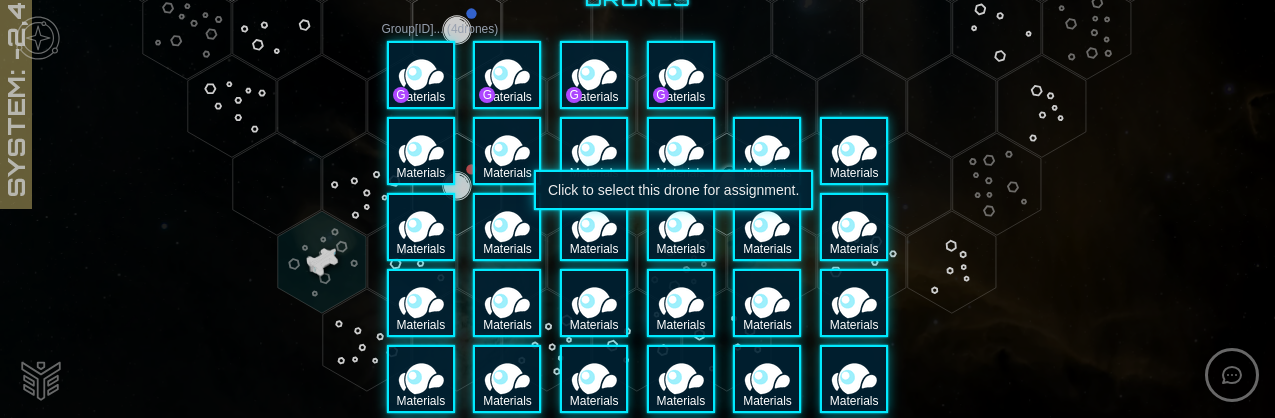 scroll, scrollTop: 2660, scrollLeft: 0, axis: vertical 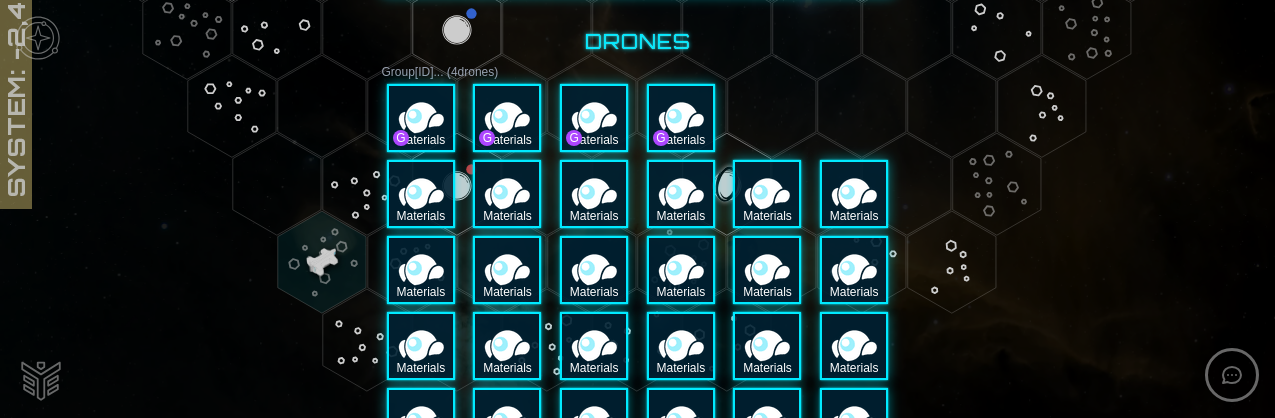 click on "Group  [ID] ... ( [NUMBER] drones)" at bounding box center [638, 72] 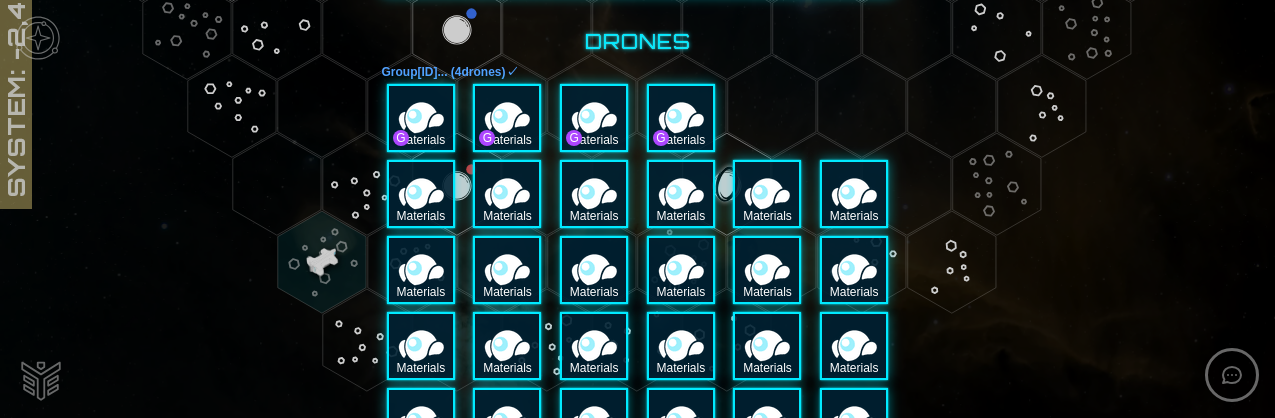 click on "Group  [ID] ... ( [NUMBER] drones)  ✓" at bounding box center [638, 72] 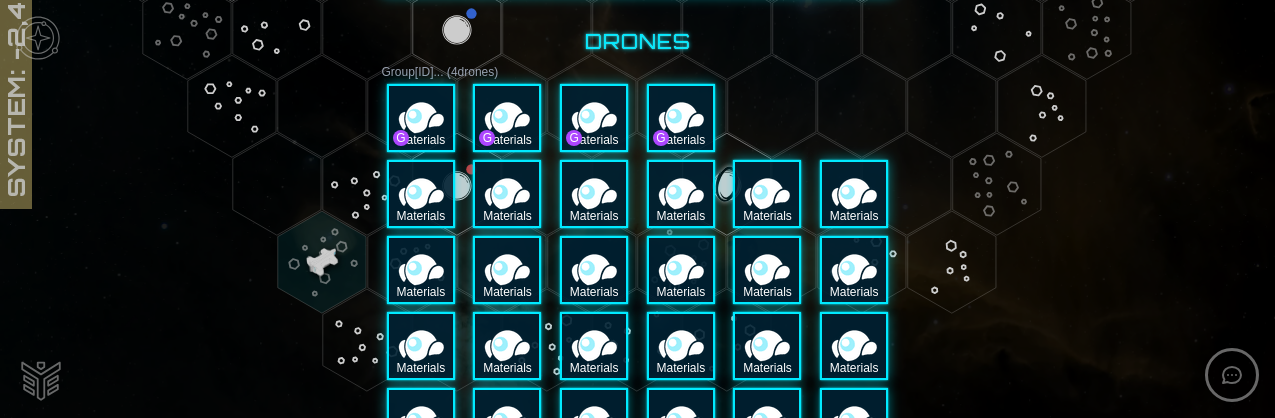 click on "Group  [ID] ... ( [NUMBER] drones)" at bounding box center [638, 72] 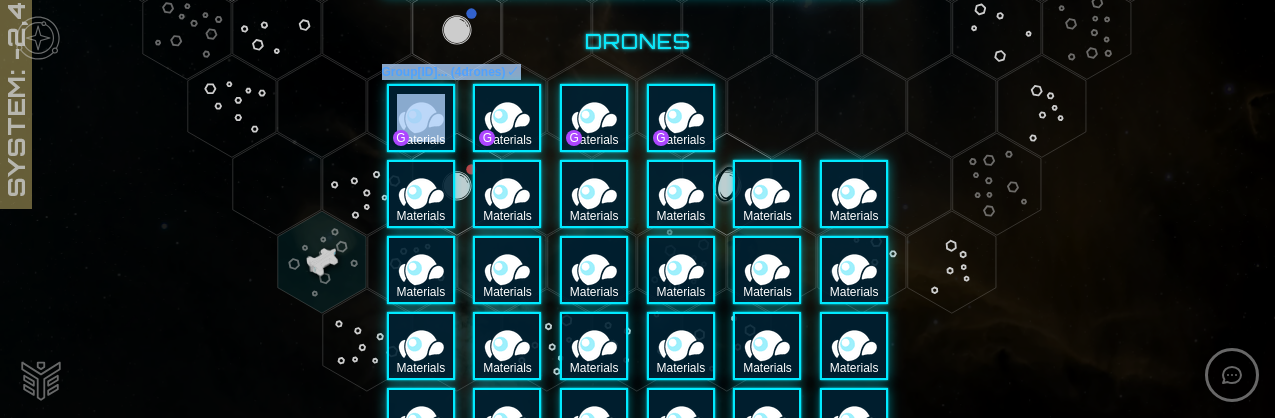 click on "Group  [ID] ... ( [NUMBER] drones)  ✓" at bounding box center [638, 72] 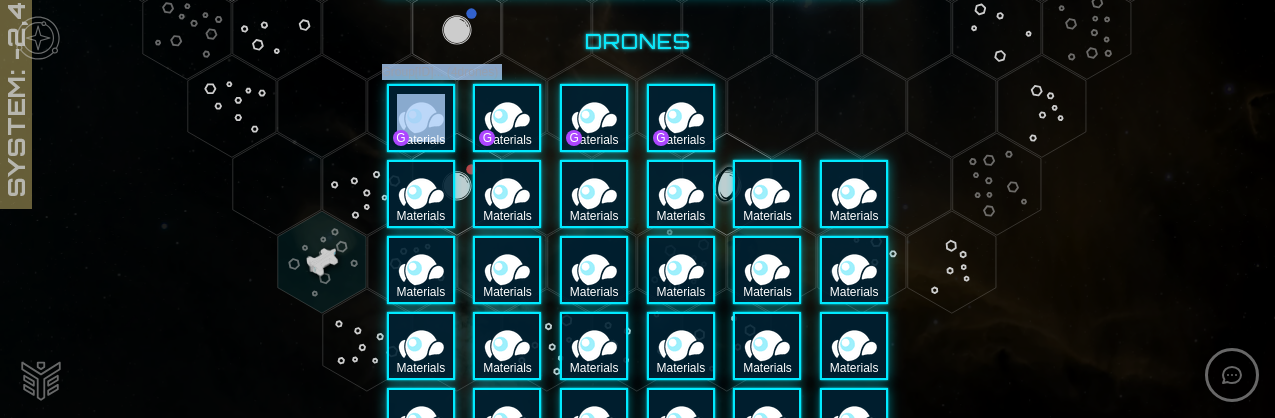 click on "Group  [ID] ... ( [NUMBER] drones)" at bounding box center (638, 72) 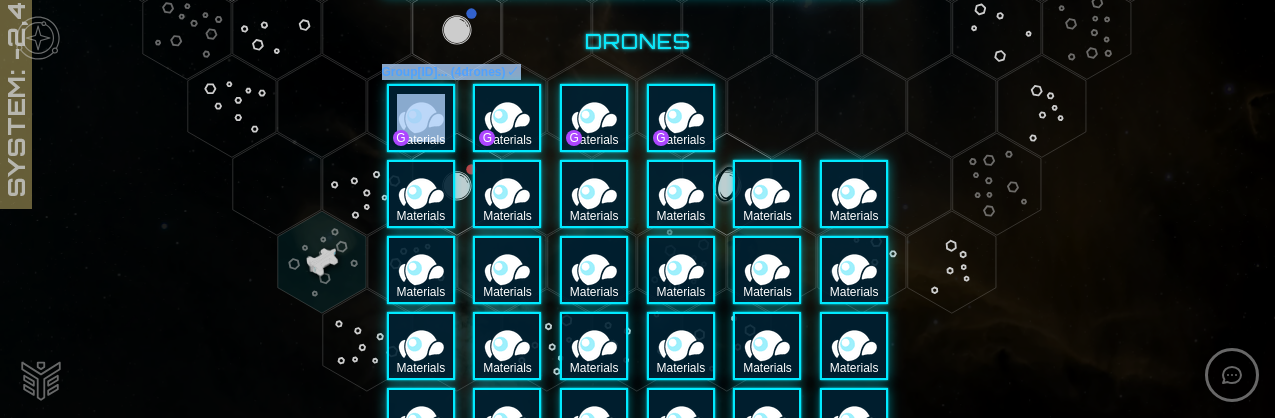 click on "Group  [ID] ... ( [NUMBER] drones)  ✓" at bounding box center [638, 72] 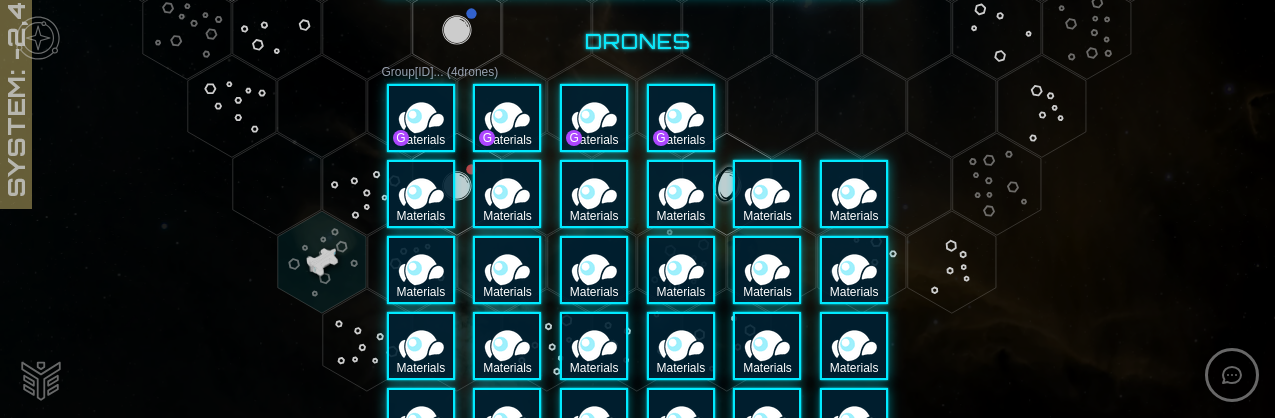 click on "Group  [ID] ... ( [NUMBER] drones)" at bounding box center [638, 72] 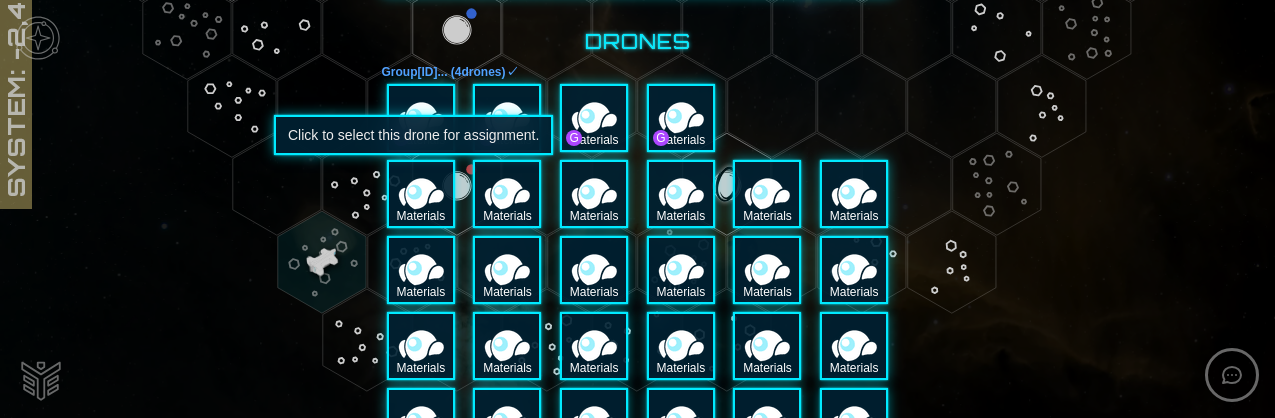 click on "Materials" at bounding box center (421, 194) 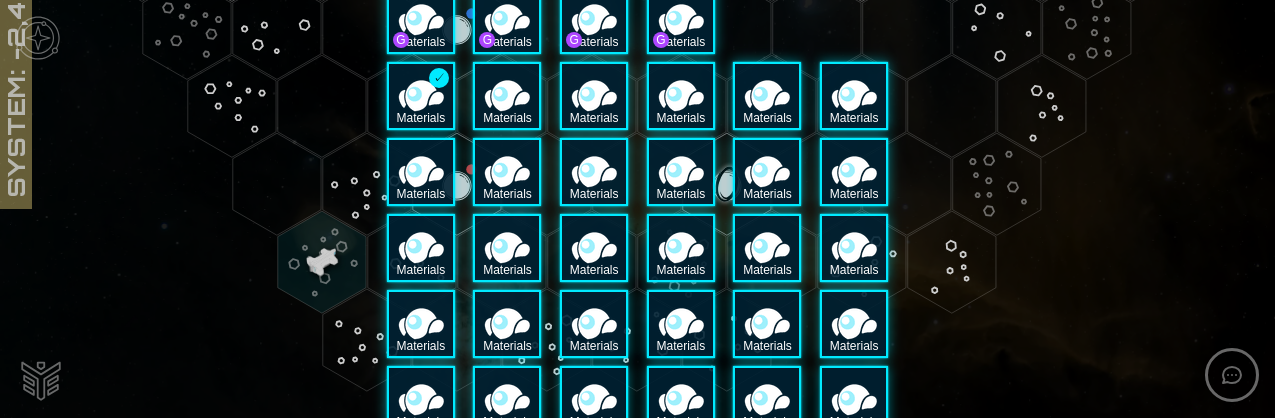 scroll, scrollTop: 2742, scrollLeft: 0, axis: vertical 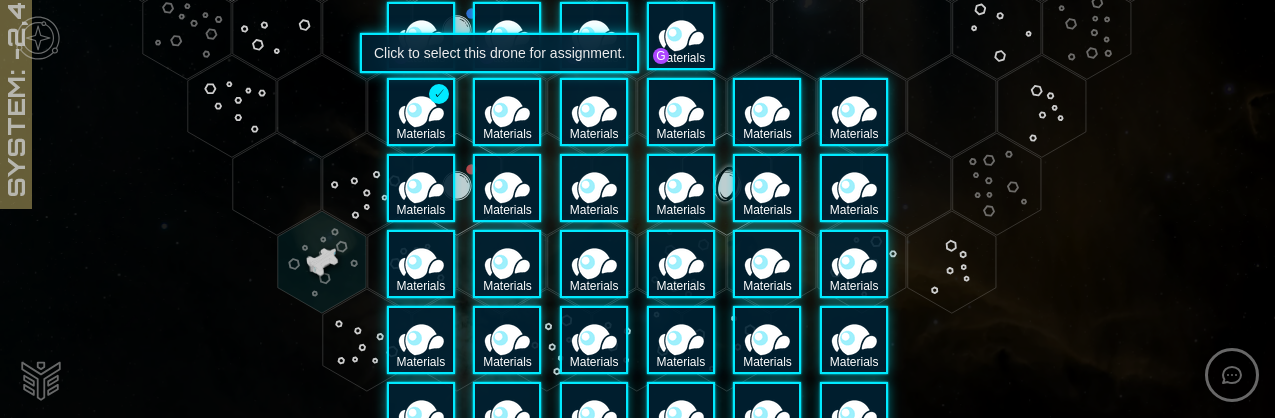 click on "Materials" at bounding box center (507, 134) 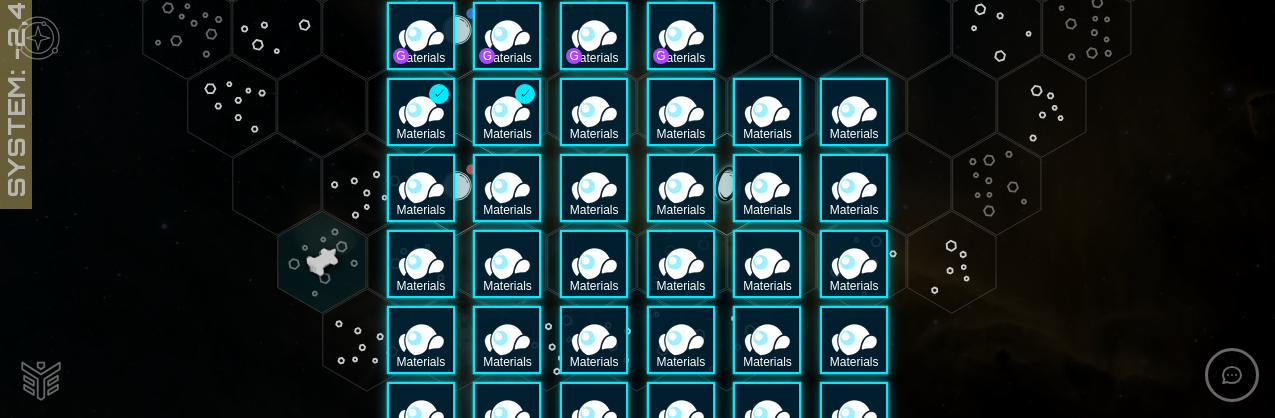 click on "Materials" at bounding box center [594, 112] 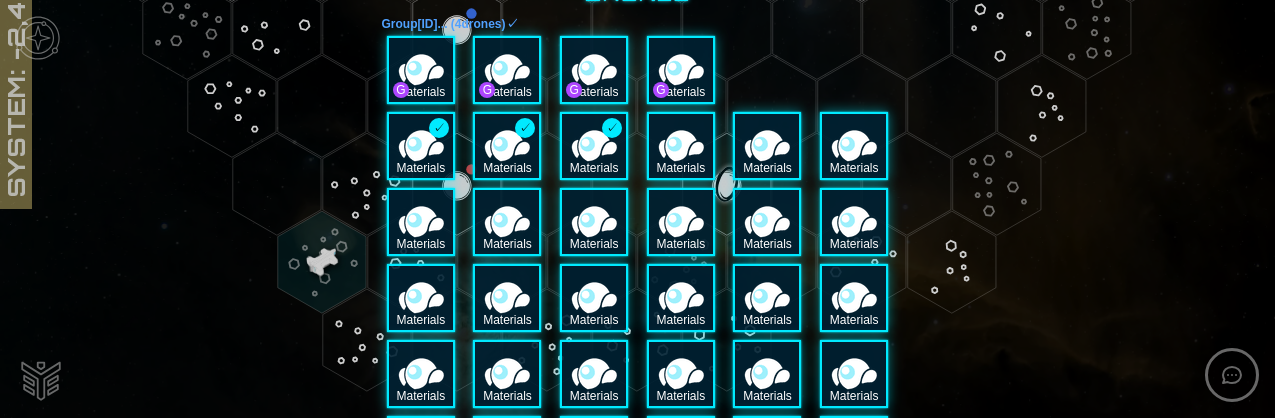 scroll, scrollTop: 2702, scrollLeft: 0, axis: vertical 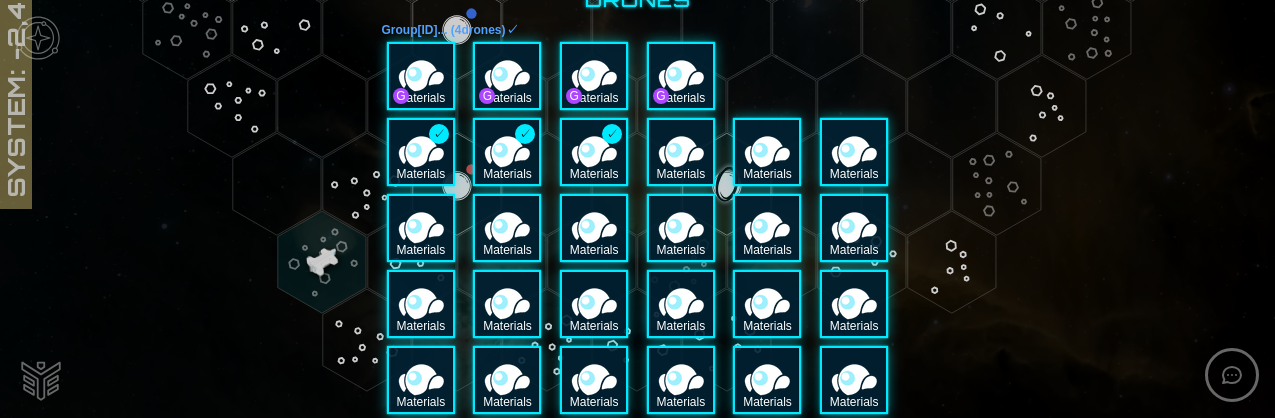 click on "Materials" at bounding box center [681, 152] 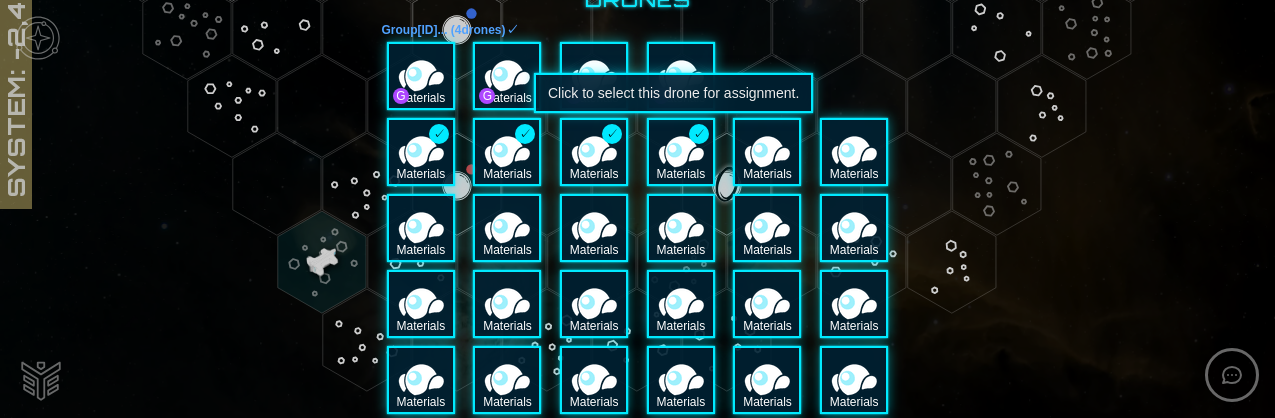 click on "Materials" at bounding box center [767, 152] 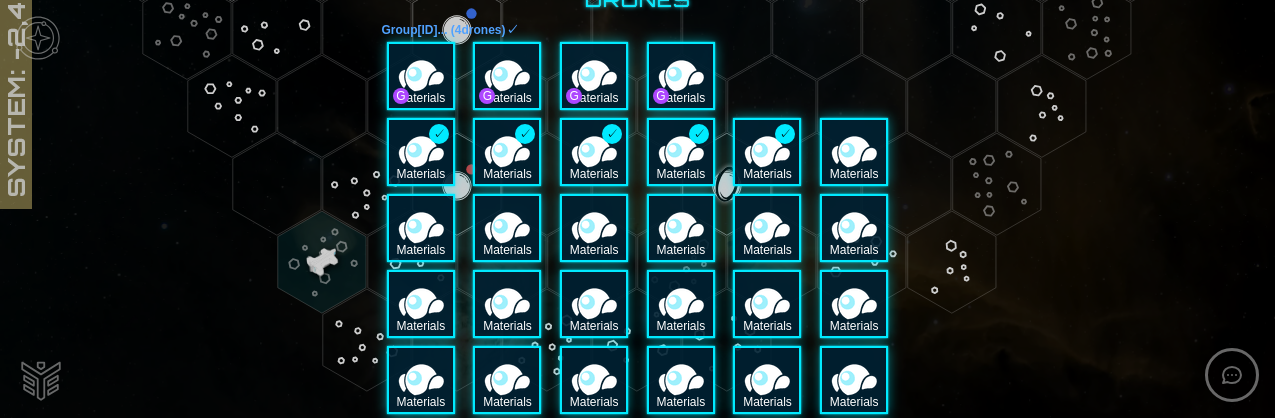 click on "Materials" at bounding box center (854, 152) 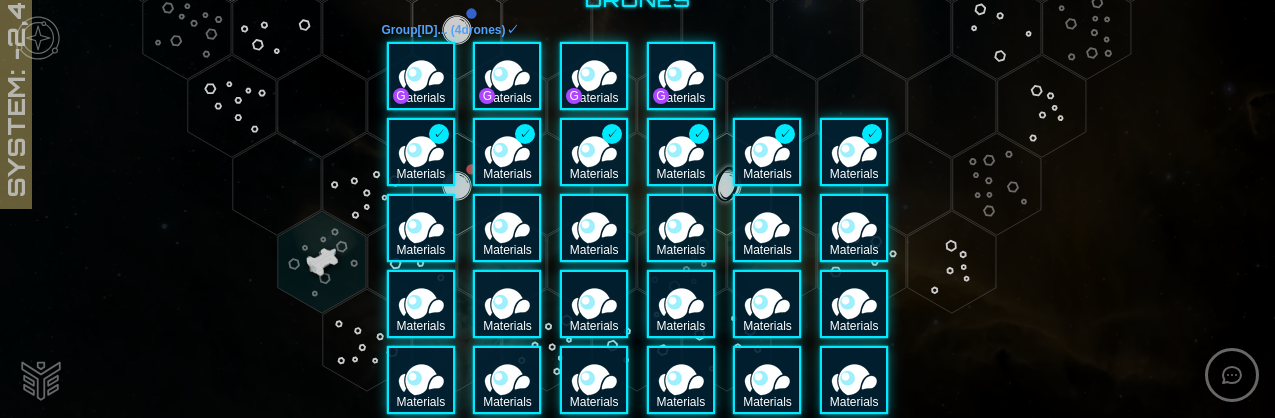click on "Materials" at bounding box center (854, 228) 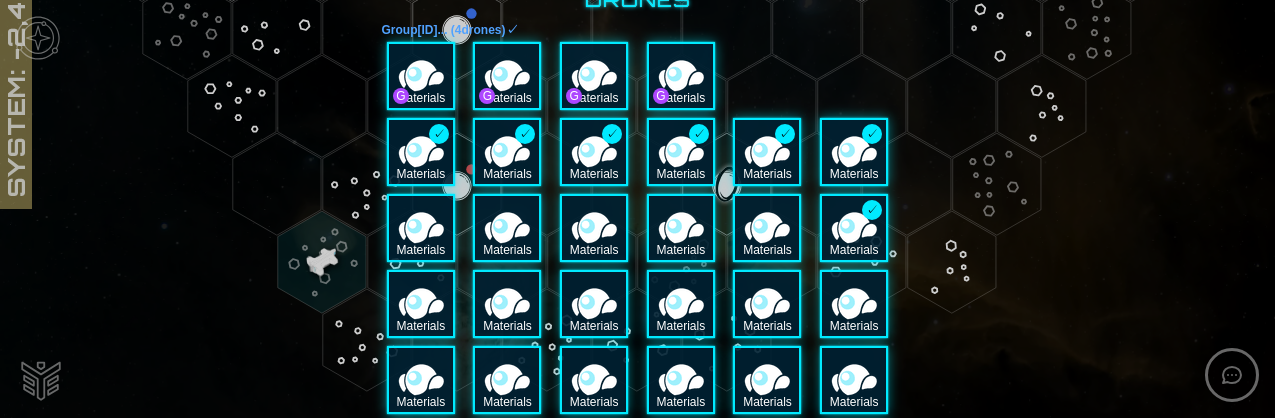 click on "Materials" at bounding box center [767, 250] 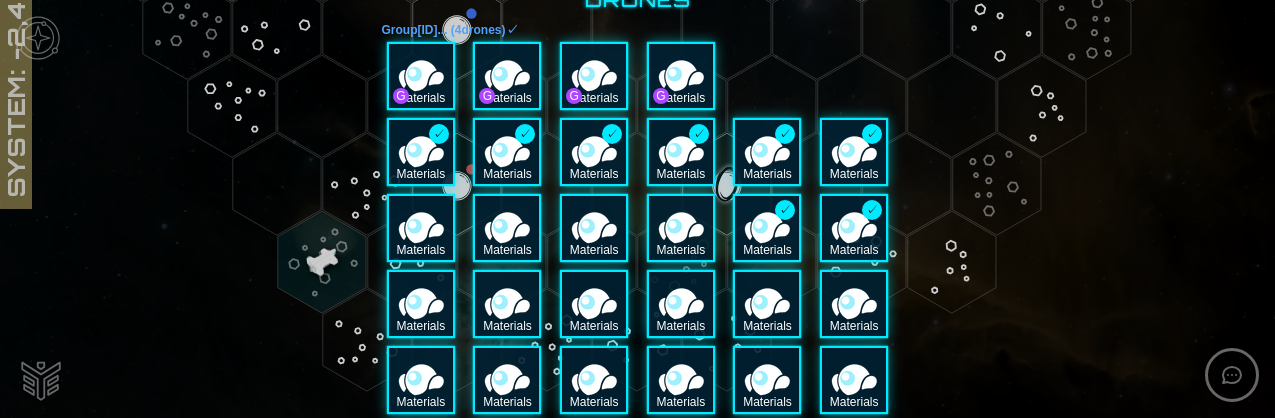 click on "Materials" at bounding box center [767, 304] 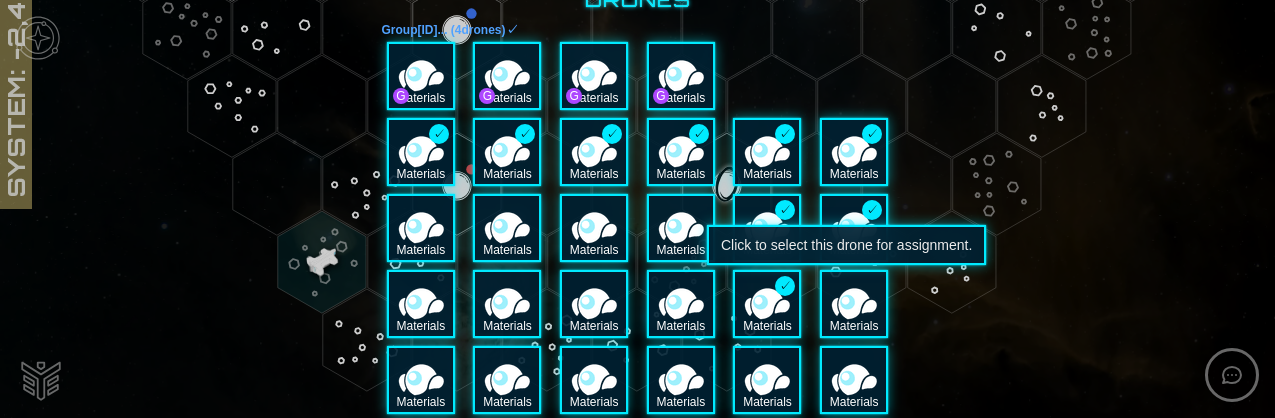 click on "Materials" at bounding box center (854, 304) 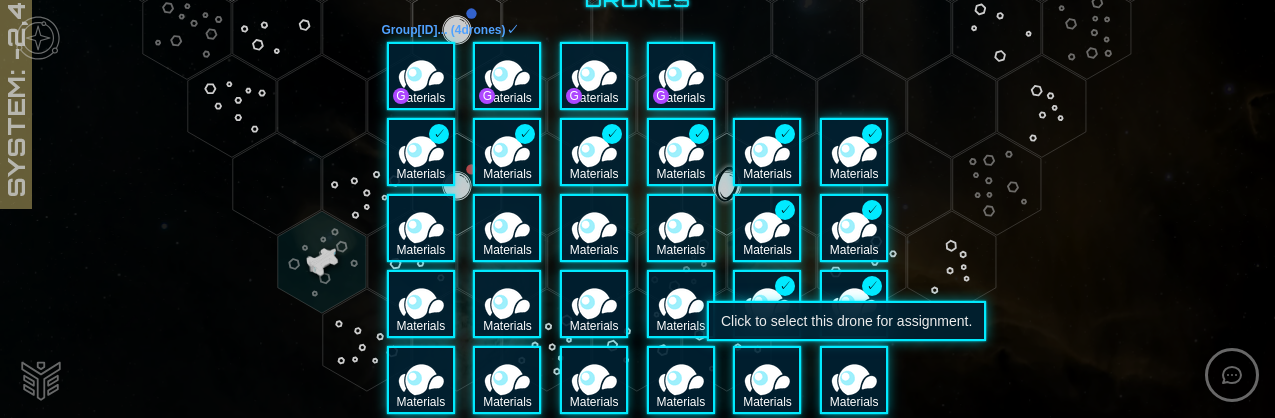 click on "Materials" at bounding box center (854, 402) 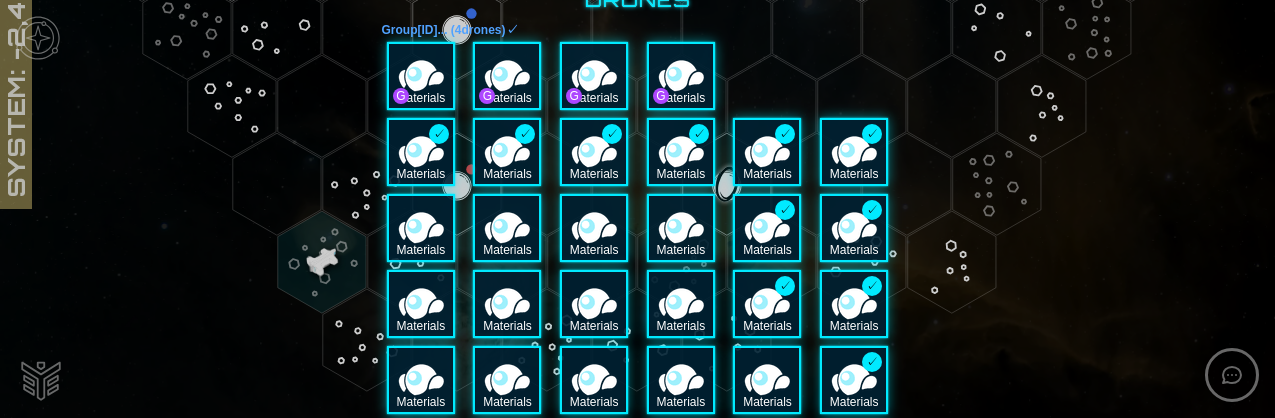 click on "Materials" at bounding box center (767, 380) 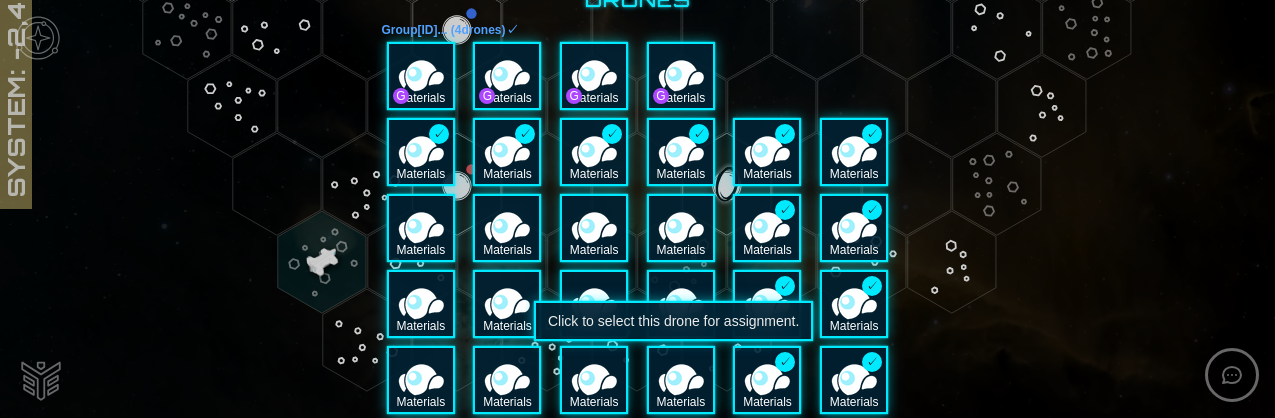 click on "Materials" at bounding box center (681, 380) 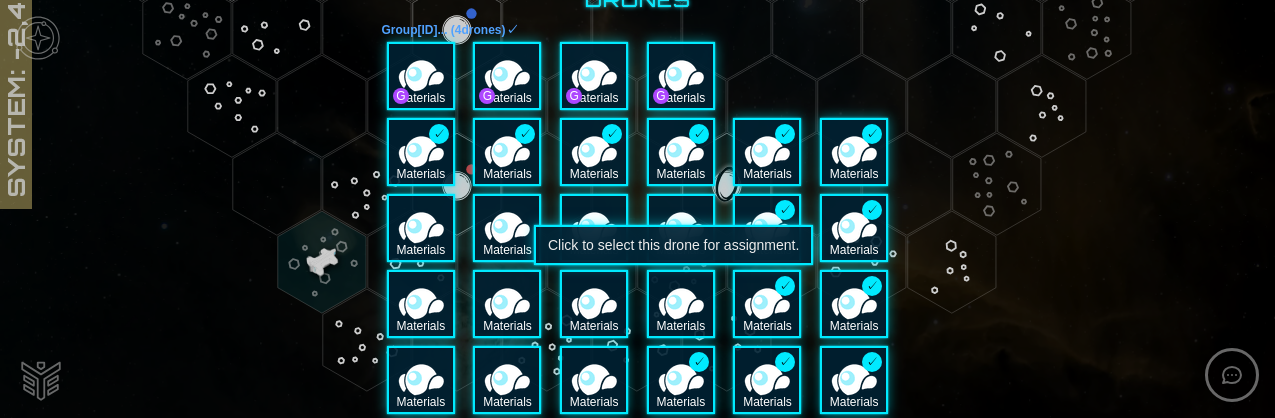 click on "Materials" at bounding box center [681, 326] 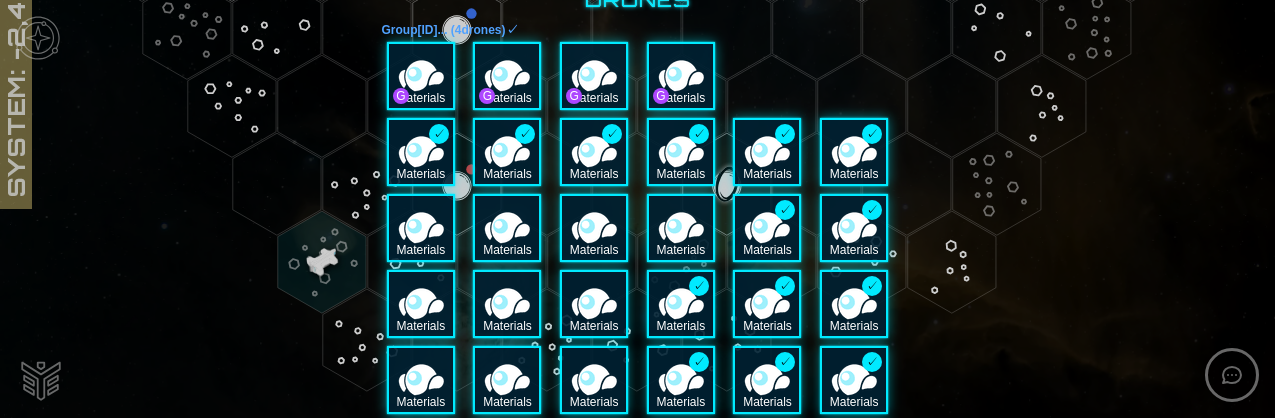 click on "Materials" at bounding box center [681, 250] 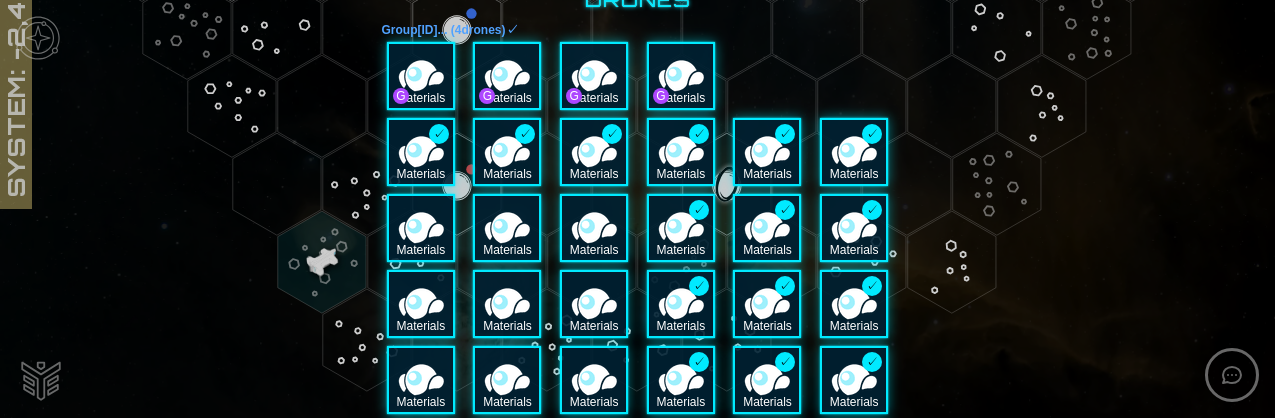 click on "Materials" at bounding box center (594, 250) 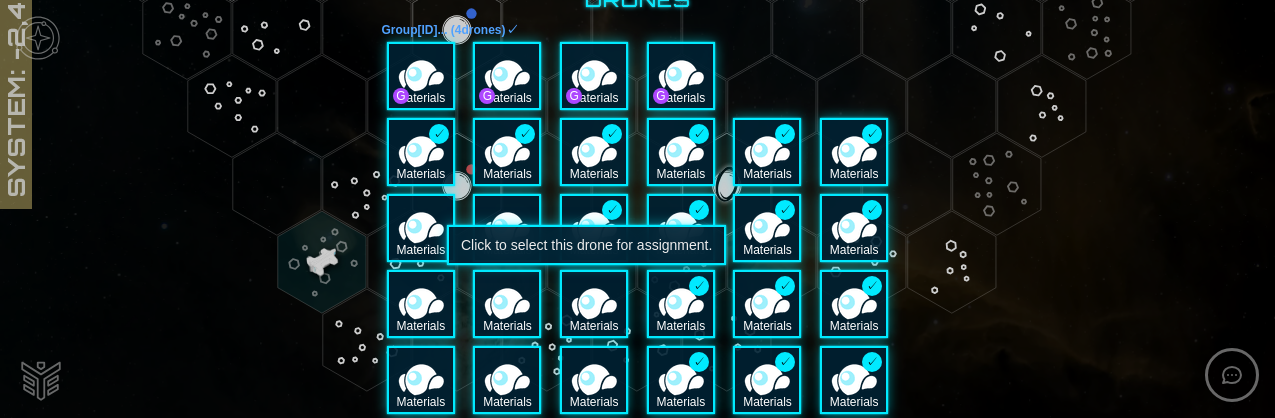 click on "Materials" at bounding box center (594, 326) 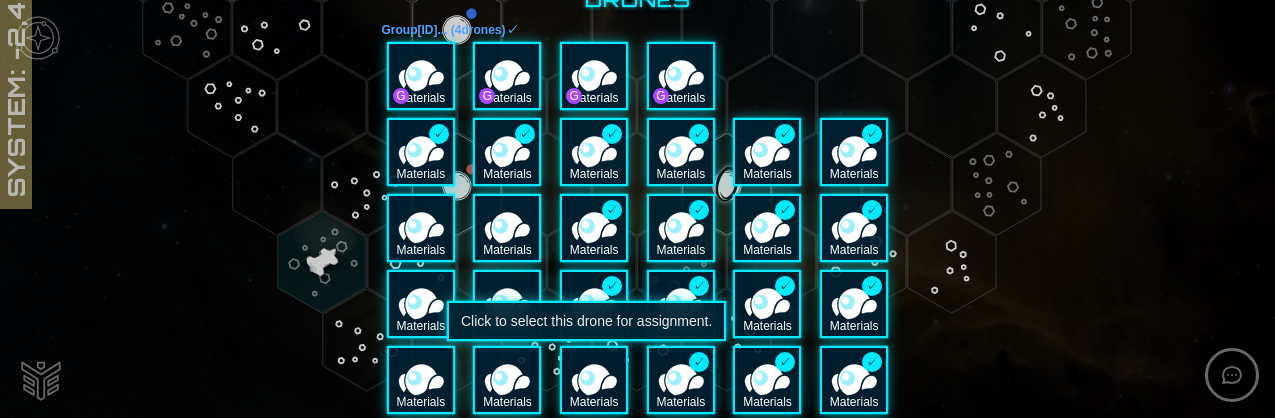 click on "Materials" at bounding box center [594, 402] 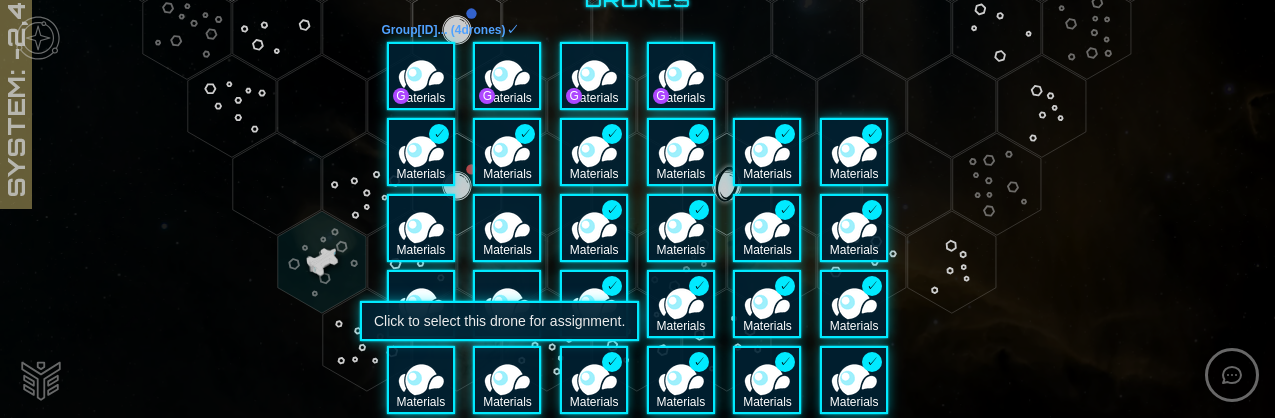 click on "Materials" at bounding box center [507, 380] 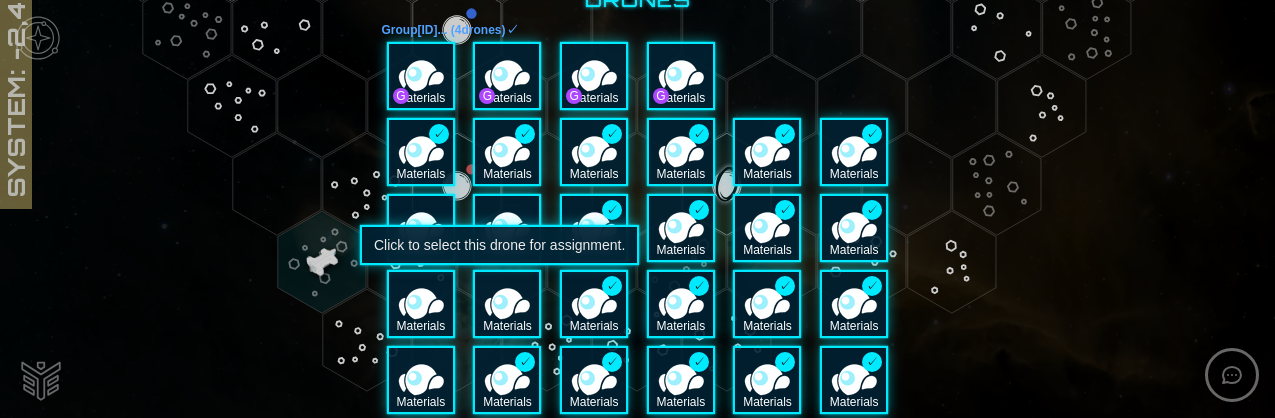click on "Materials" at bounding box center (507, 304) 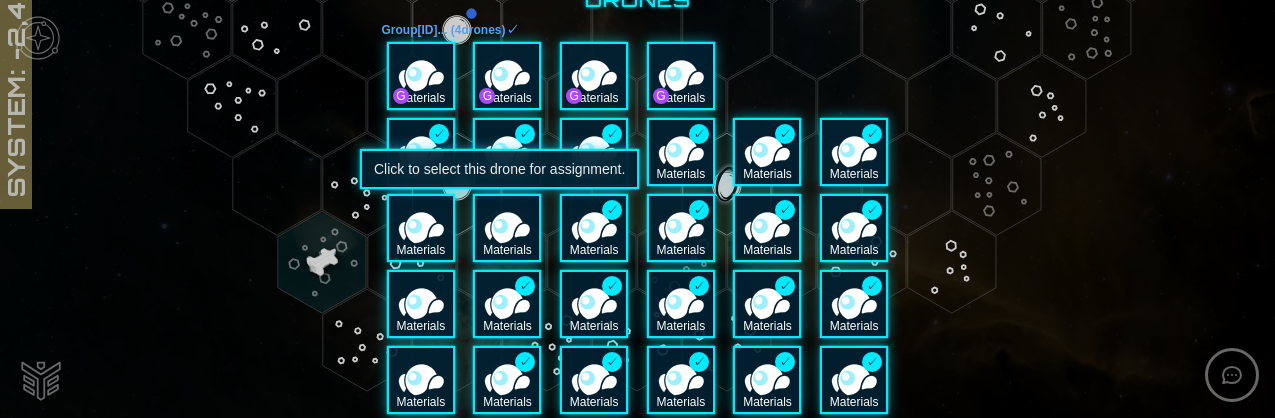 click on "Materials" at bounding box center (507, 228) 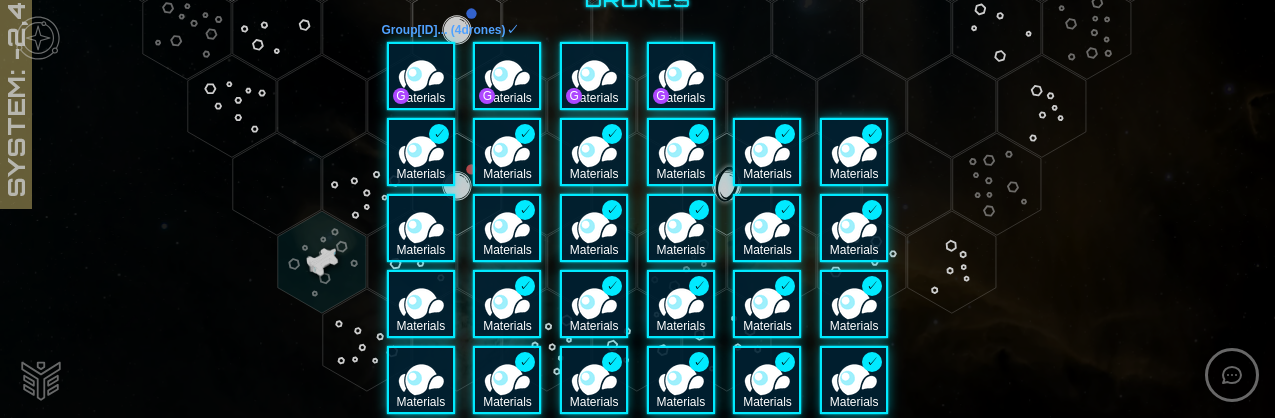 click on "Materials" at bounding box center [421, 228] 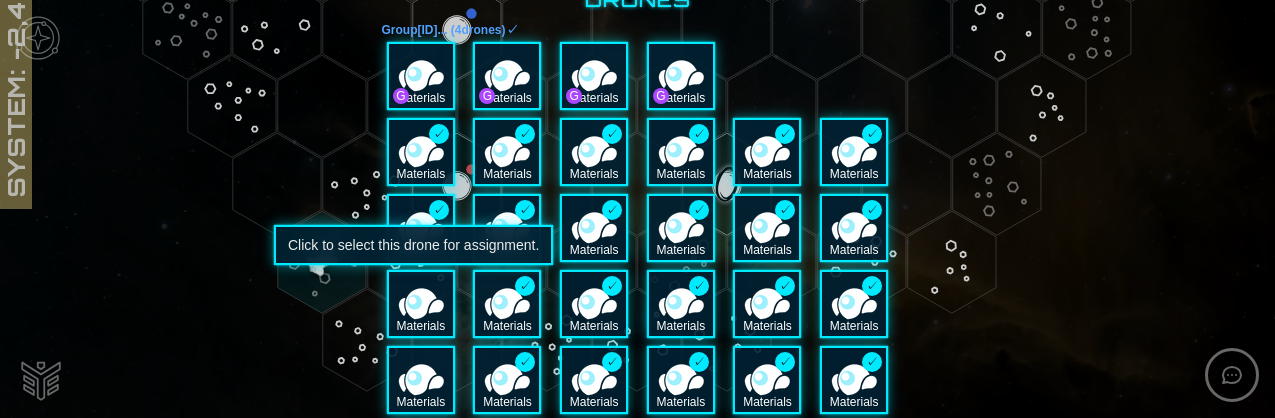 click on "Materials" at bounding box center [421, 304] 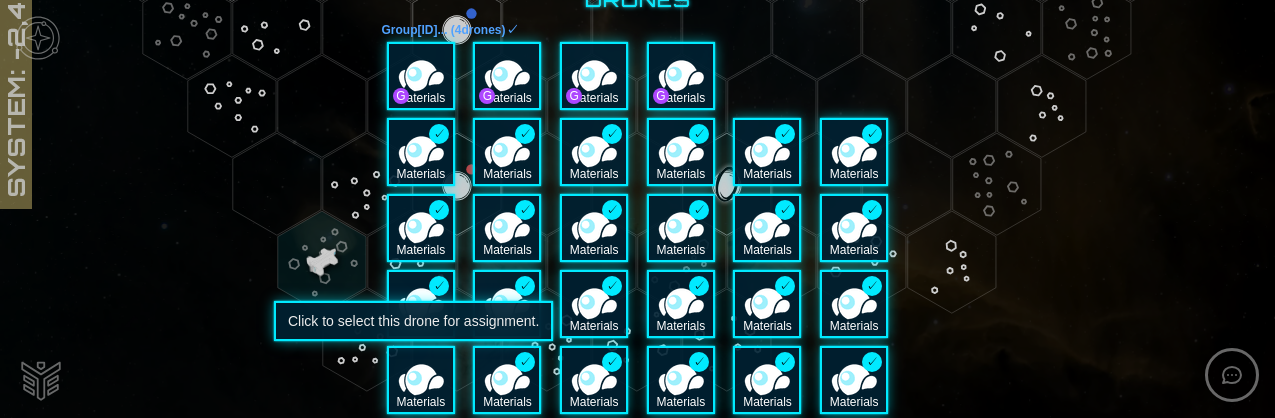 click on "Materials" at bounding box center [421, 380] 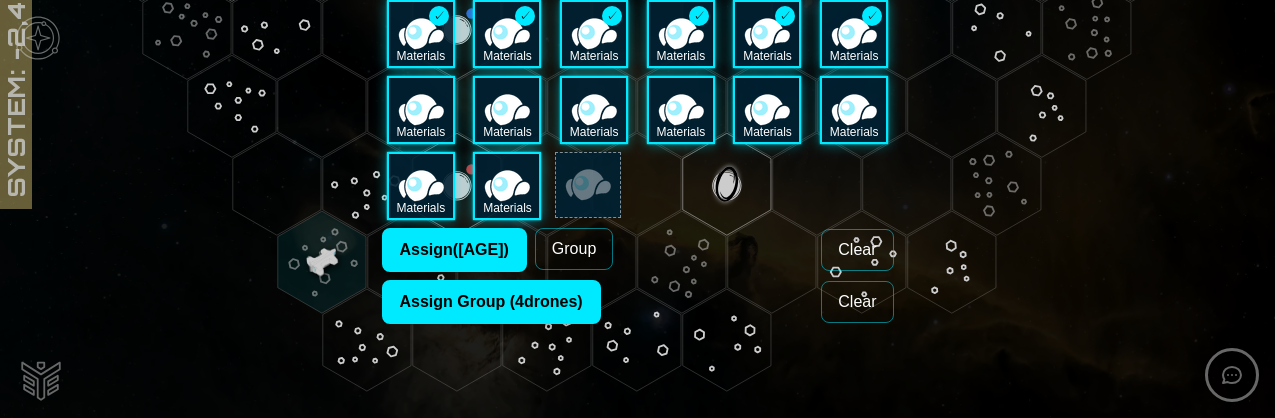scroll, scrollTop: 3050, scrollLeft: 0, axis: vertical 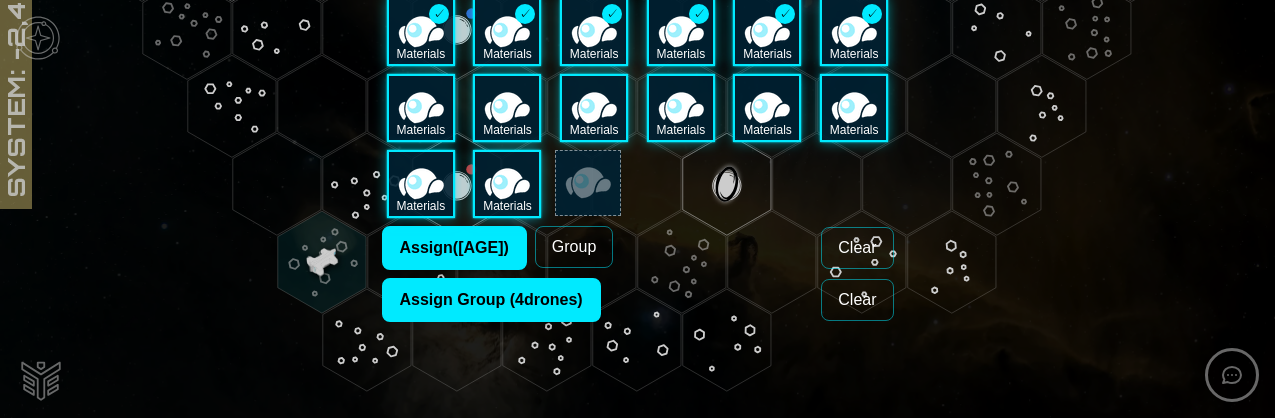 click on "Materials" at bounding box center [421, 108] 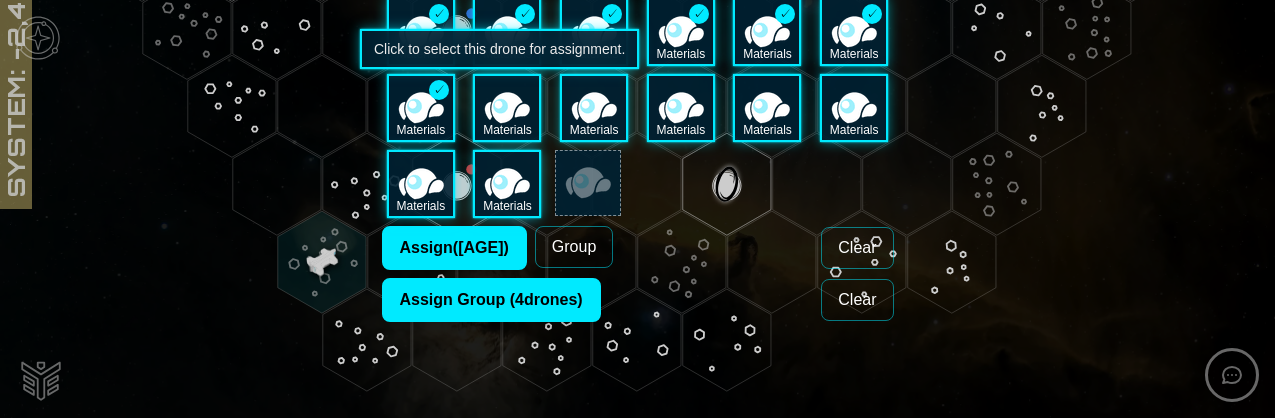 click on "Materials" at bounding box center (507, 108) 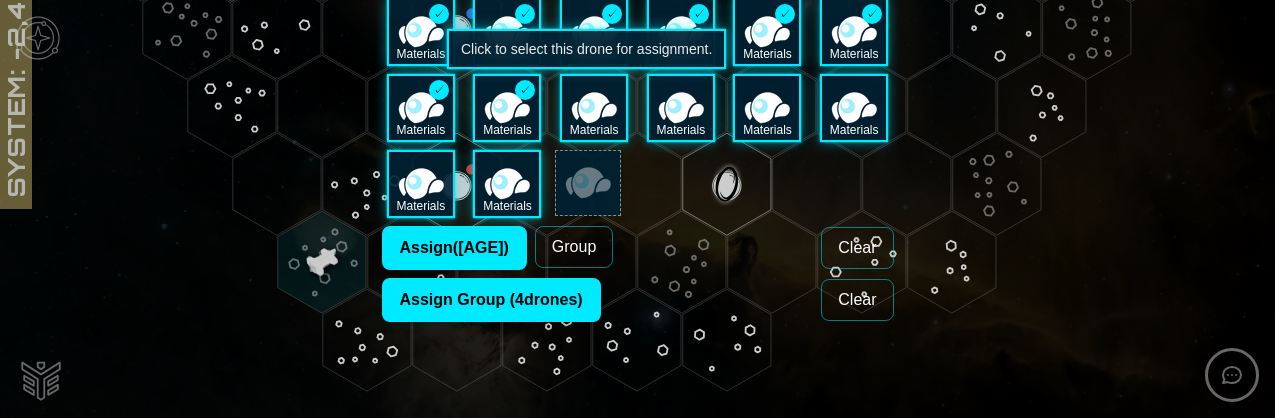 click on "Materials" at bounding box center (594, 130) 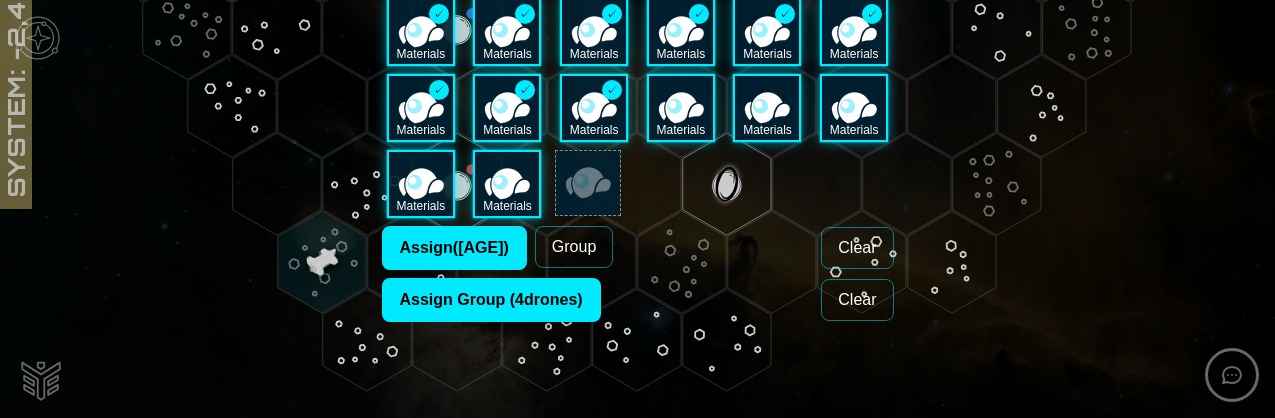 click on "Materials" at bounding box center [681, 108] 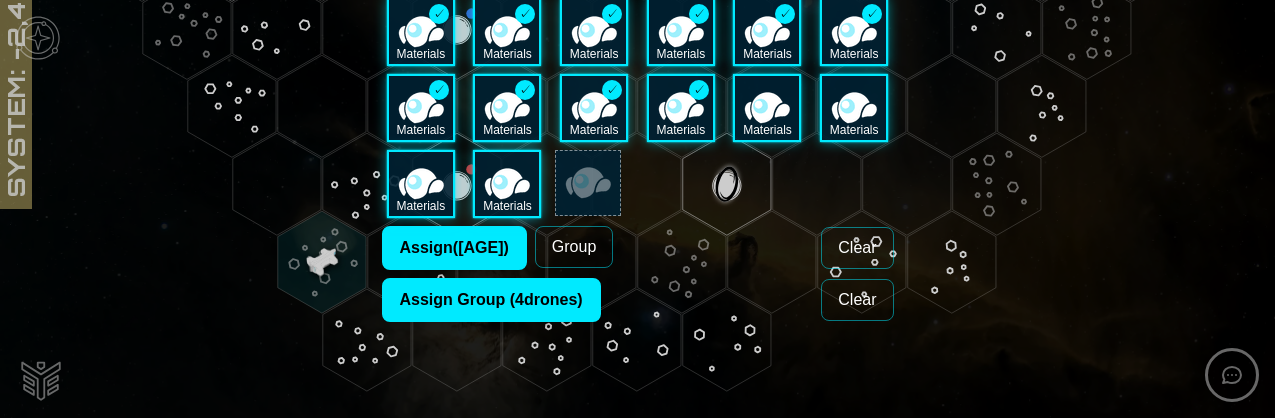 click on "Materials" at bounding box center (767, 108) 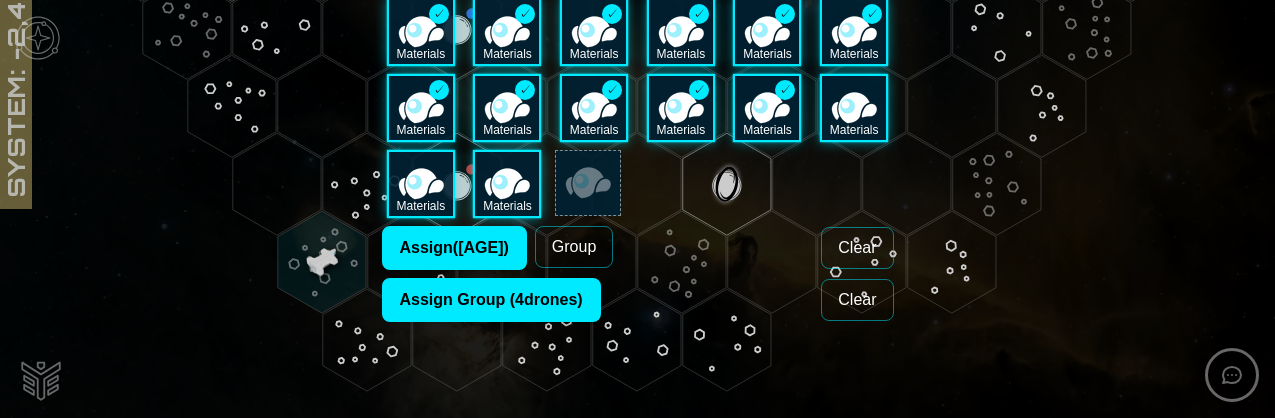 click on "Materials" at bounding box center [507, 184] 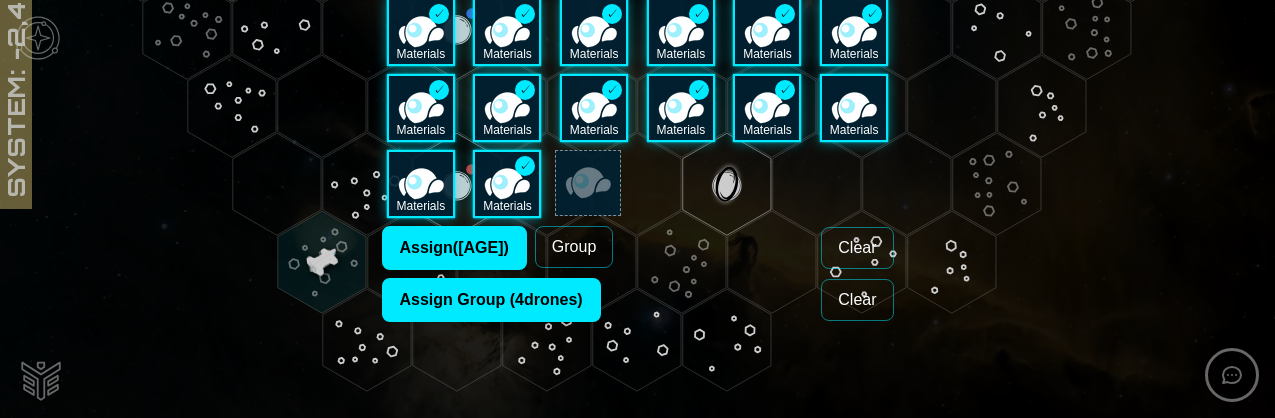 click on "Materials" at bounding box center [421, 184] 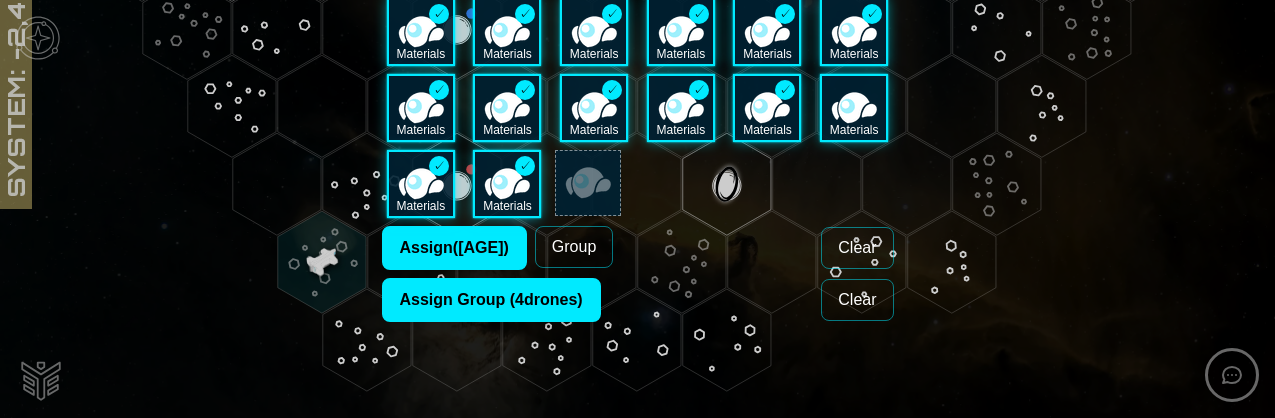 click at bounding box center [588, 183] 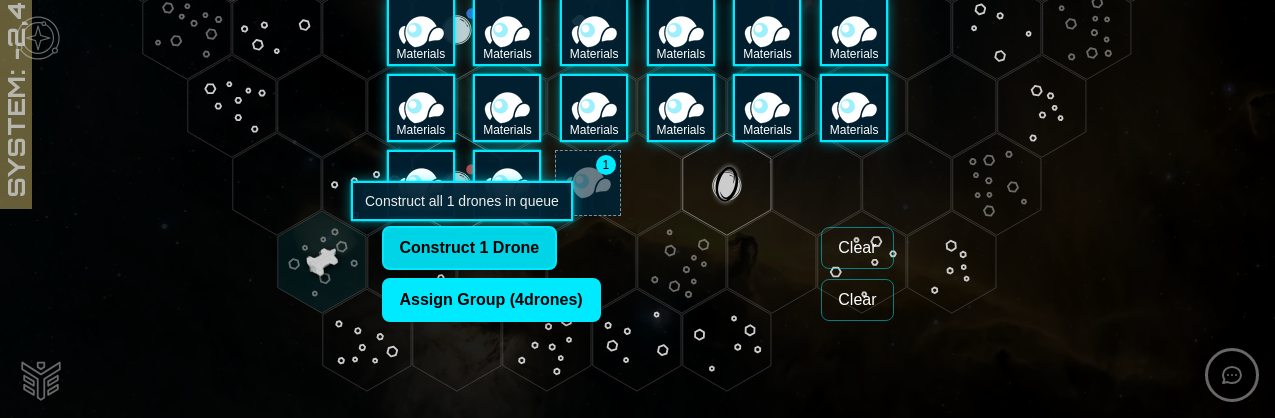 click on "Construct 1 Drone" at bounding box center [470, 248] 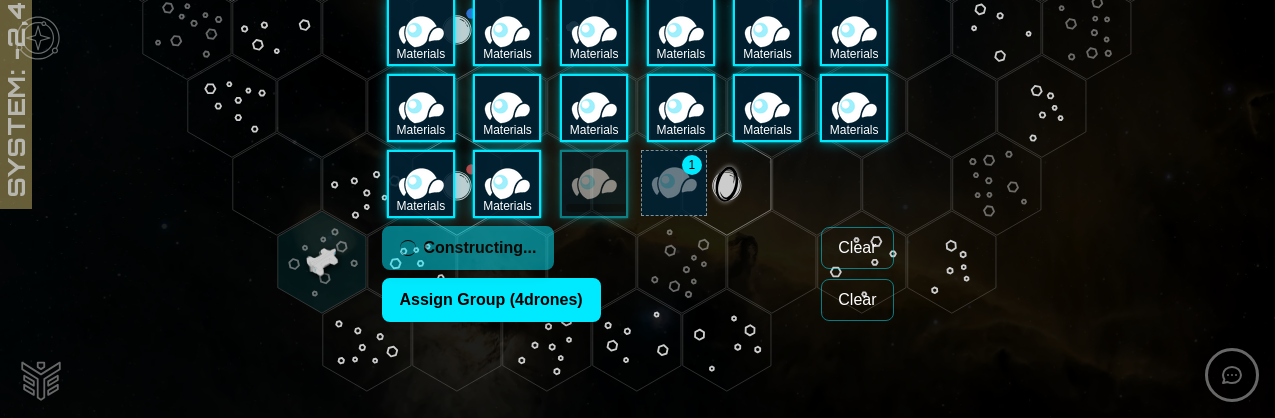 scroll, scrollTop: 2998, scrollLeft: 0, axis: vertical 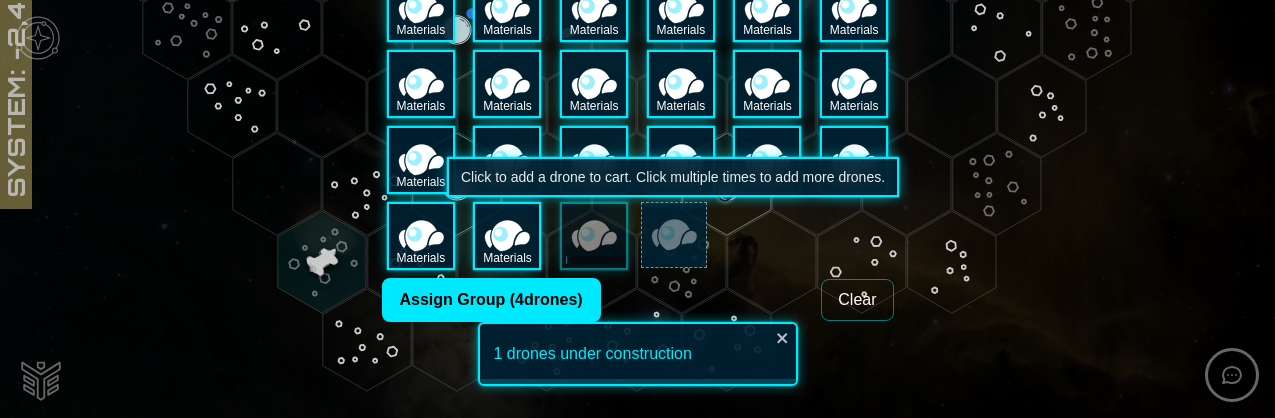 click at bounding box center [674, 235] 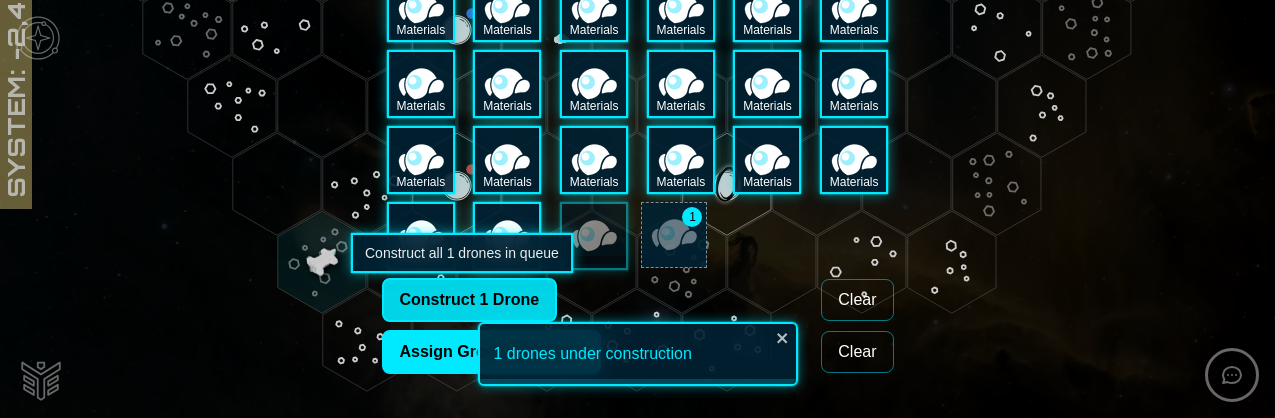 click on "Construct 1 Drone" at bounding box center (470, 300) 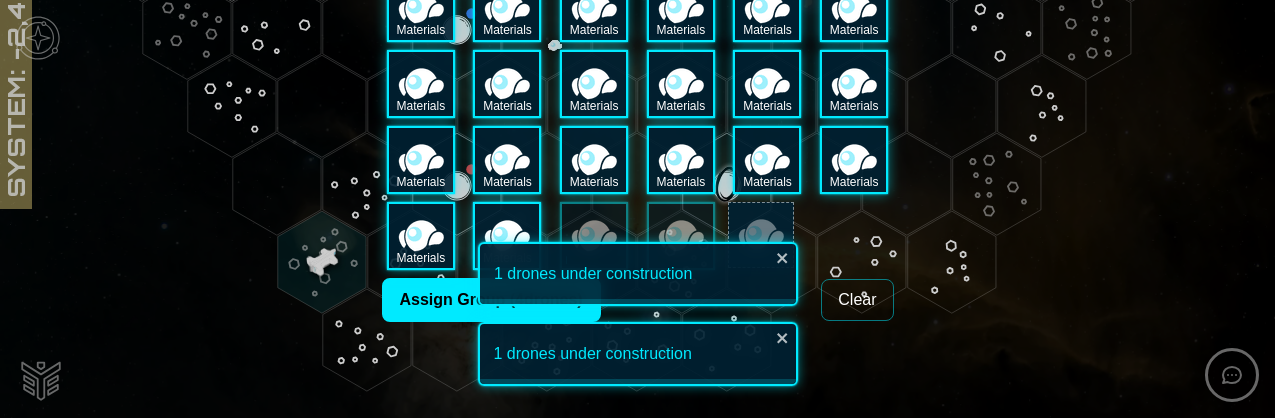 click on "1 drones under construction" at bounding box center [638, 274] 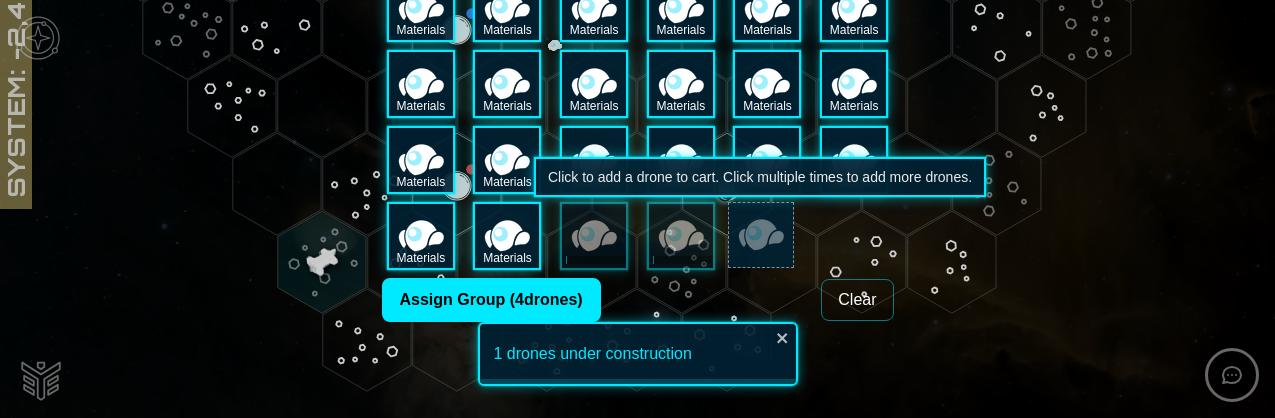click at bounding box center (761, 235) 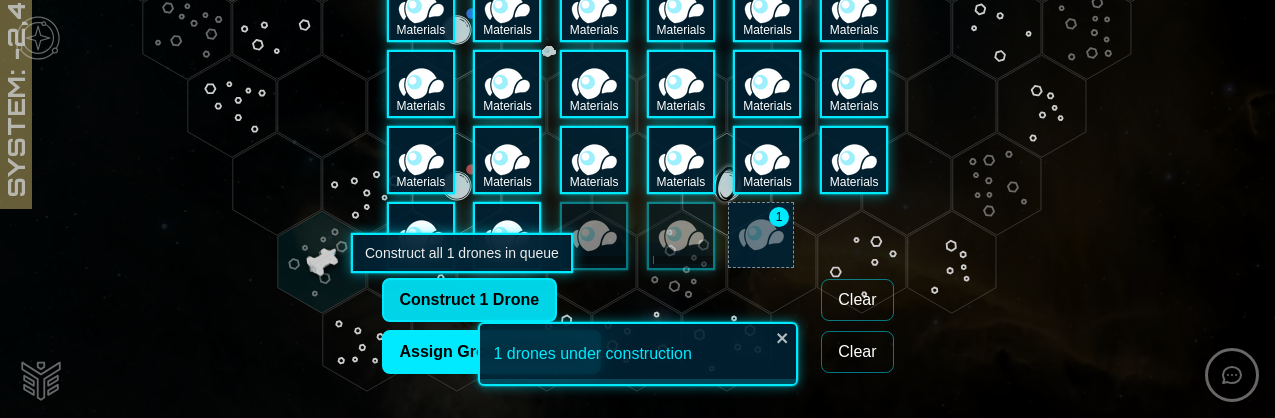 click on "Construct 1 Drone" at bounding box center (470, 300) 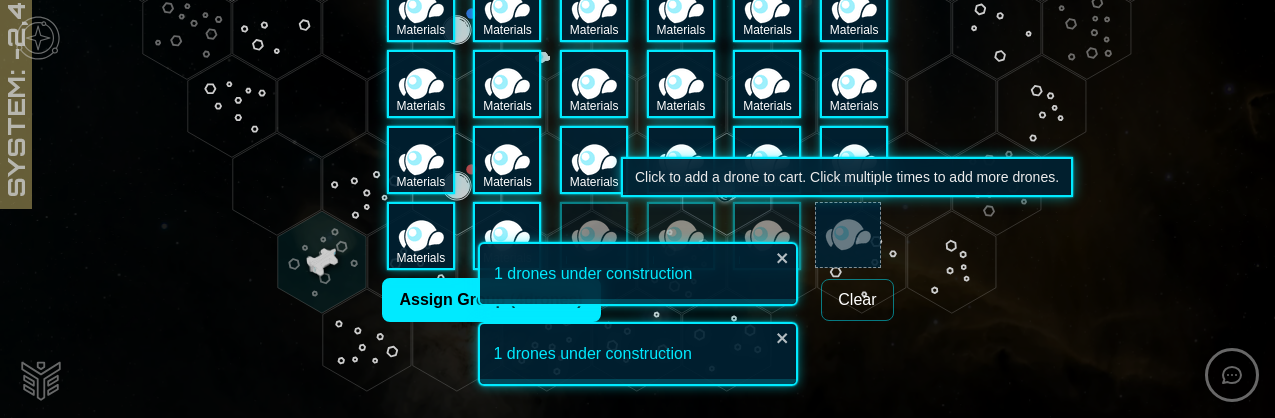 click at bounding box center (848, 235) 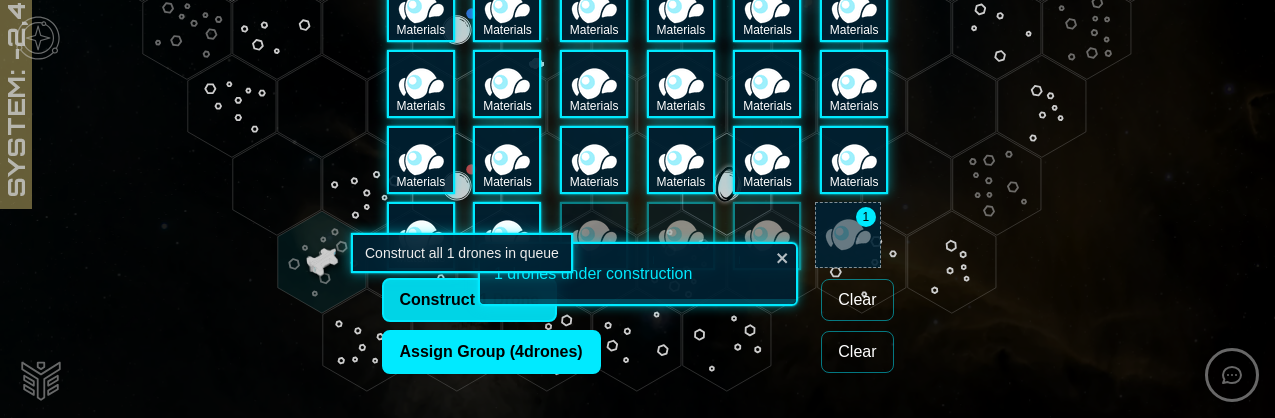 click on "Construct 1 Drone" at bounding box center (470, 300) 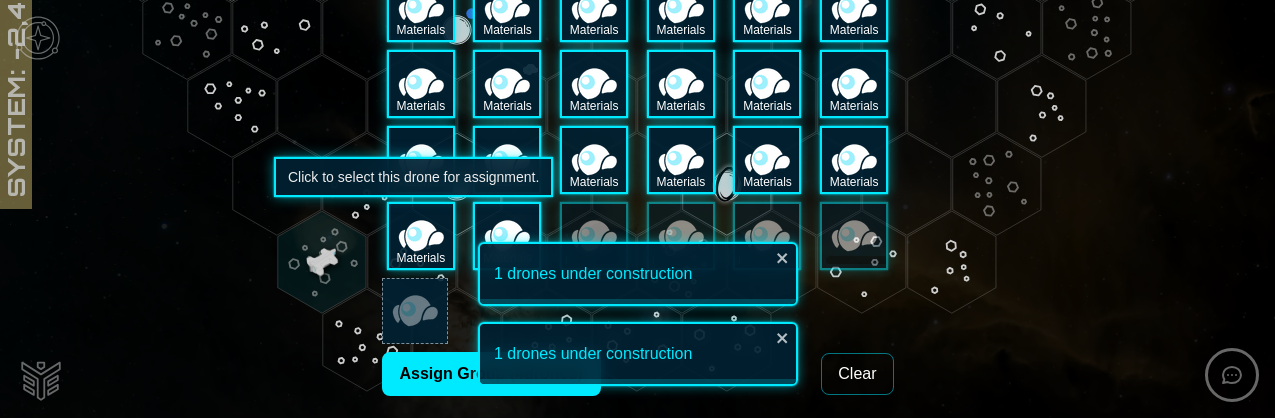 click on "Materials" at bounding box center [421, 236] 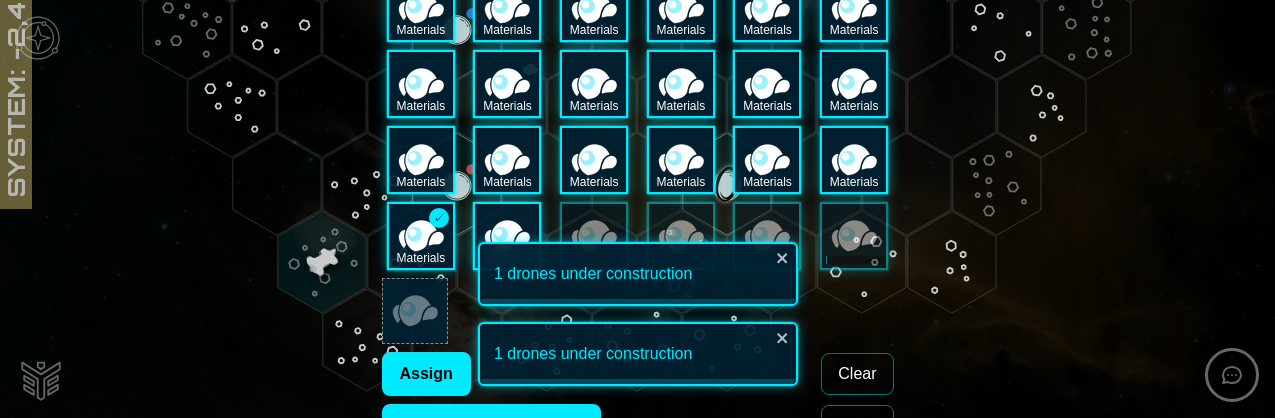 click on "Materials" at bounding box center [507, 236] 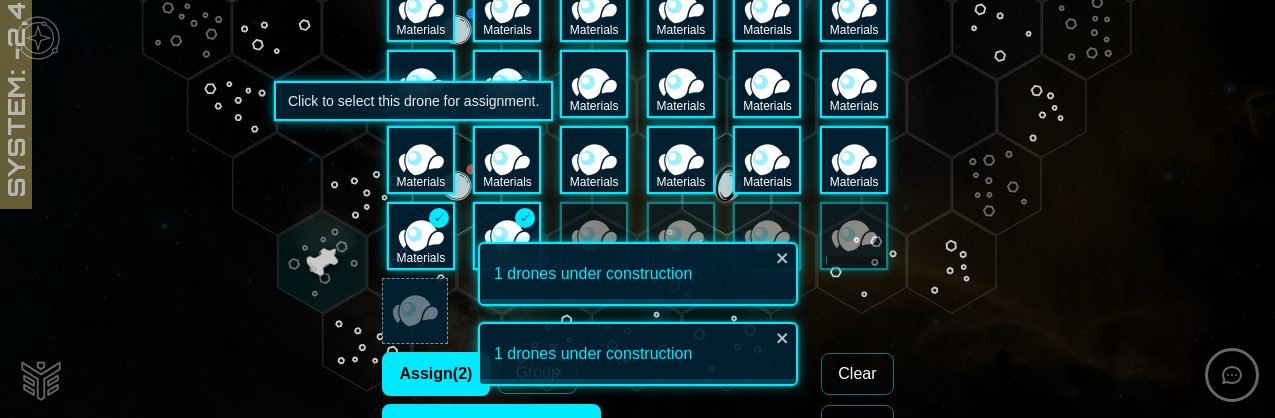 click on "Materials" at bounding box center [421, 160] 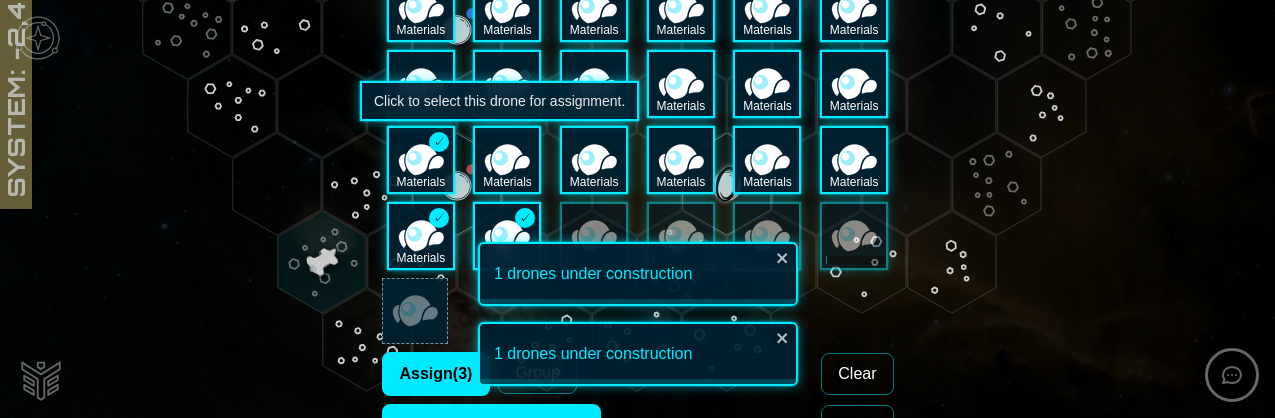 click on "Materials" at bounding box center [507, 160] 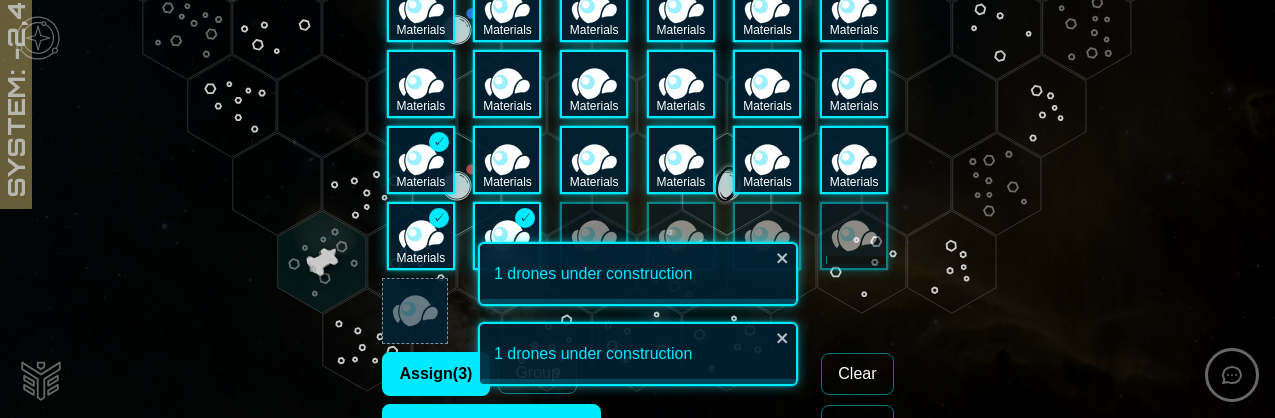 click on "Materials" at bounding box center [507, 160] 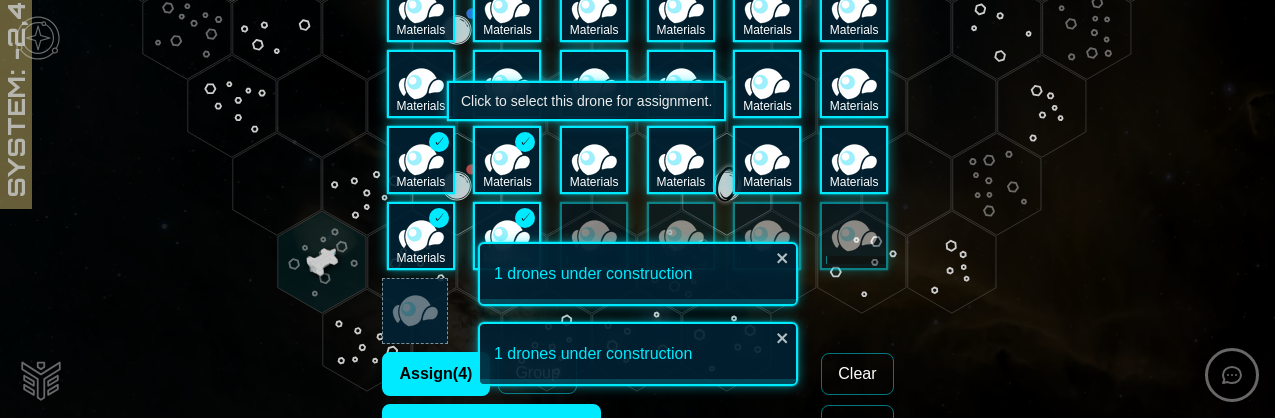 click on "Materials" at bounding box center [594, 160] 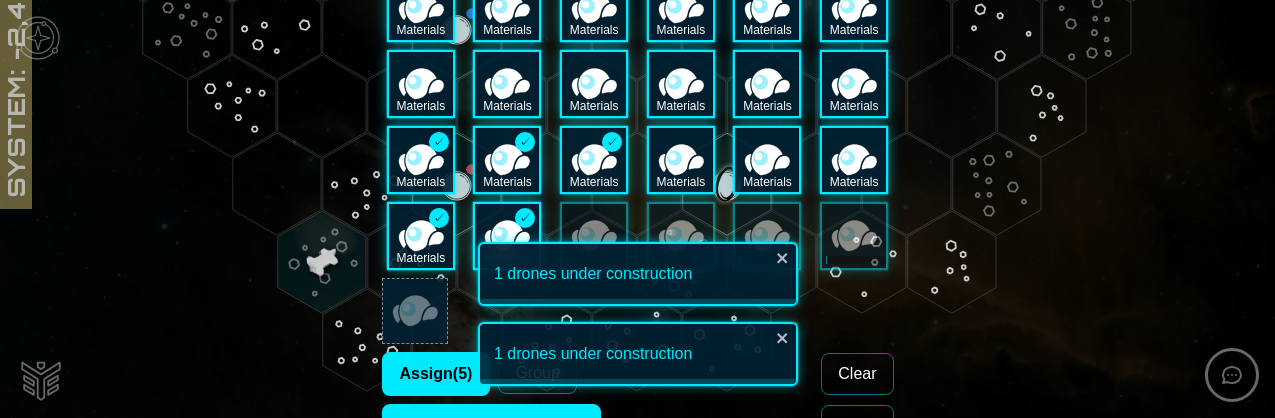 click on "Materials" at bounding box center (681, 160) 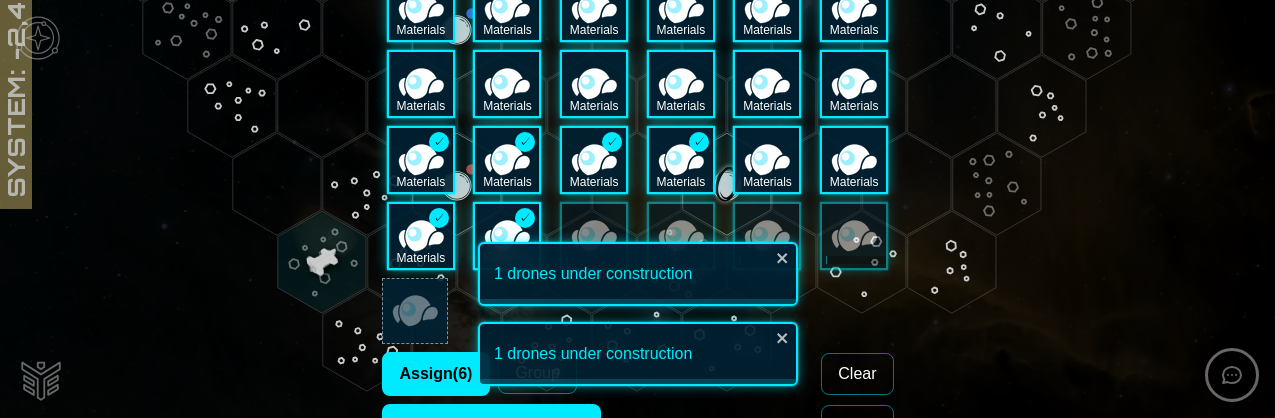 click on "Materials" at bounding box center [767, 160] 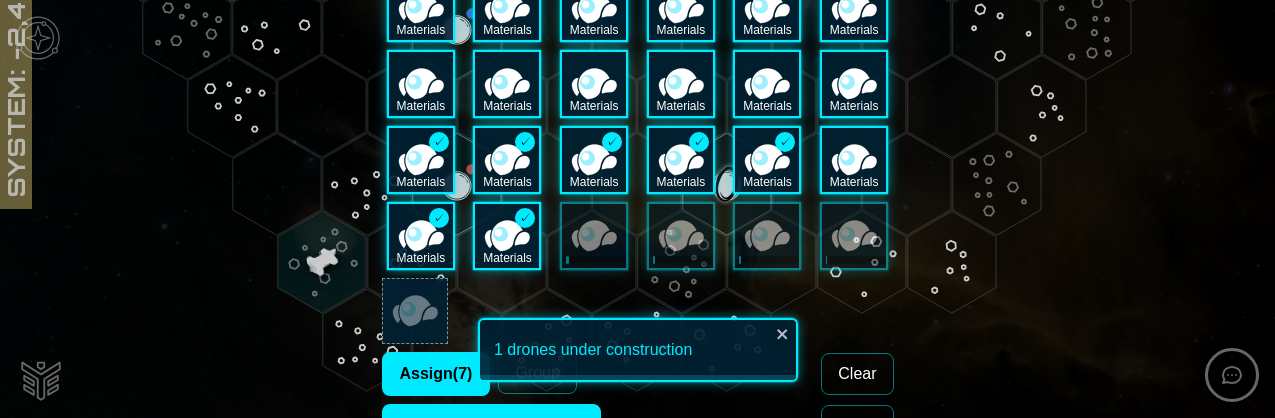 click on "Materials" at bounding box center [854, 160] 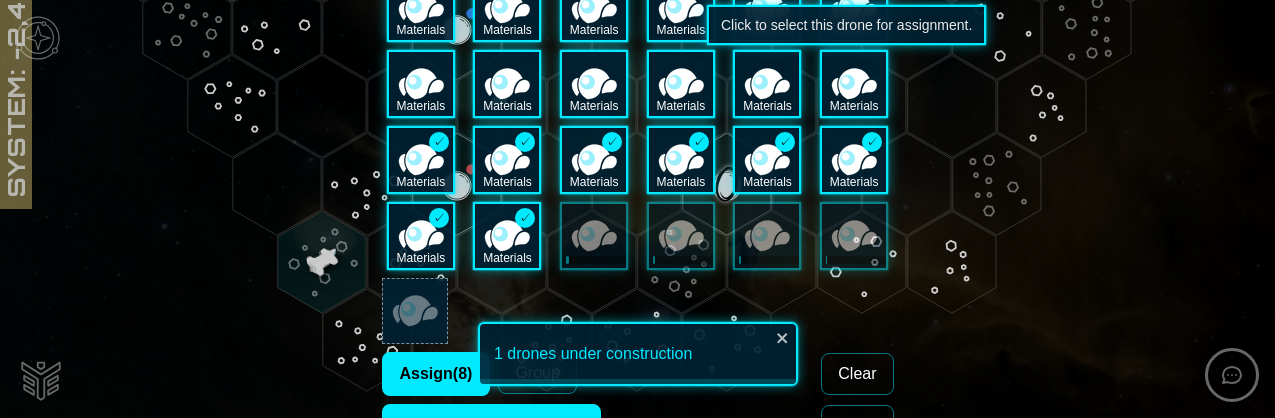 click on "Materials" at bounding box center (854, 84) 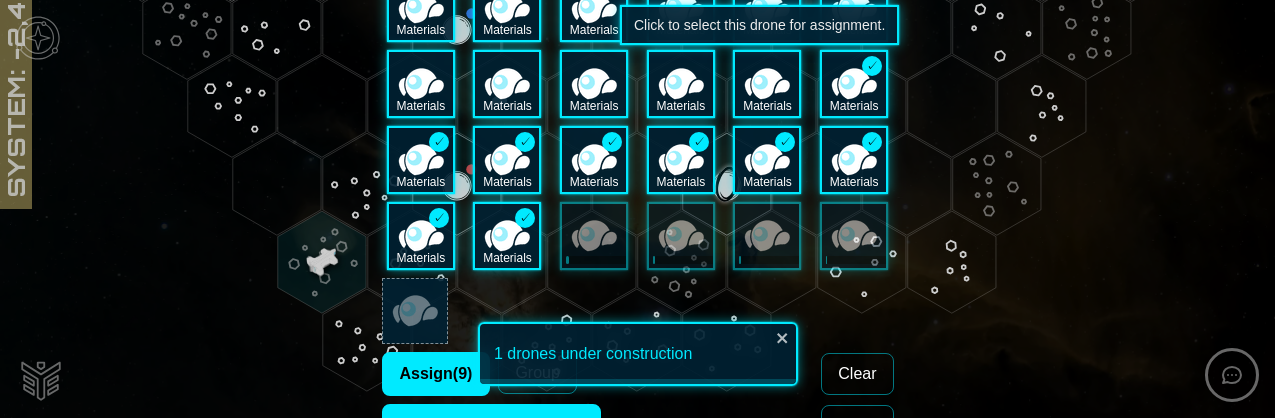 click on "Materials" at bounding box center (767, 84) 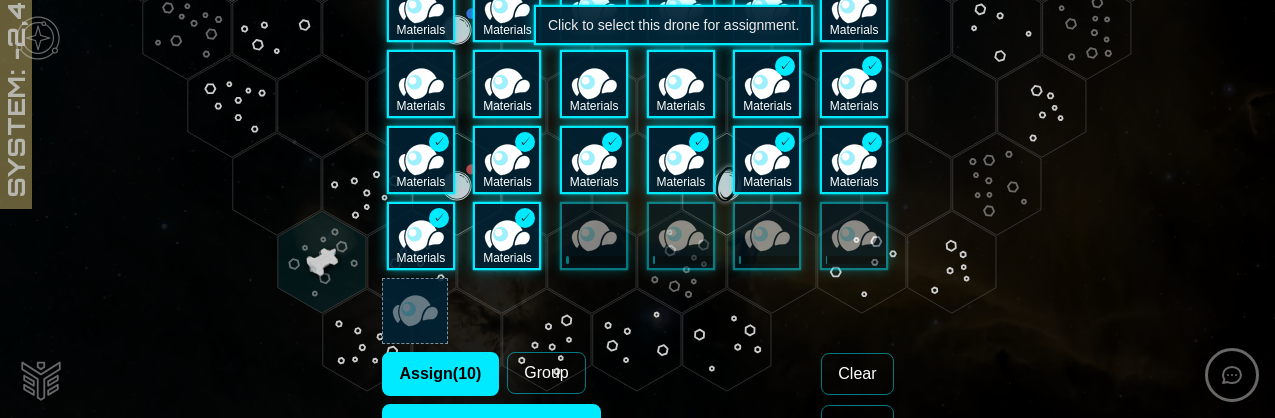 click on "Materials" at bounding box center [681, 84] 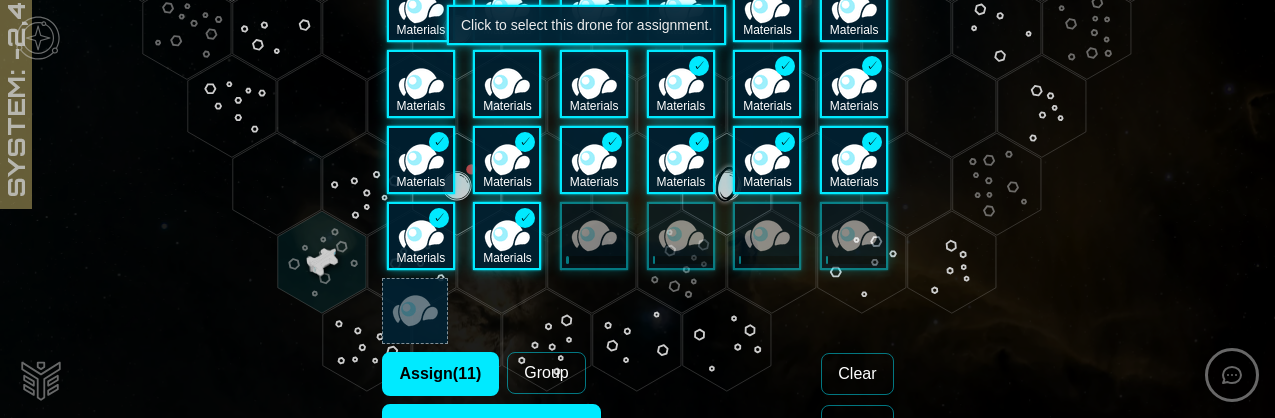 click on "Materials" at bounding box center [594, 84] 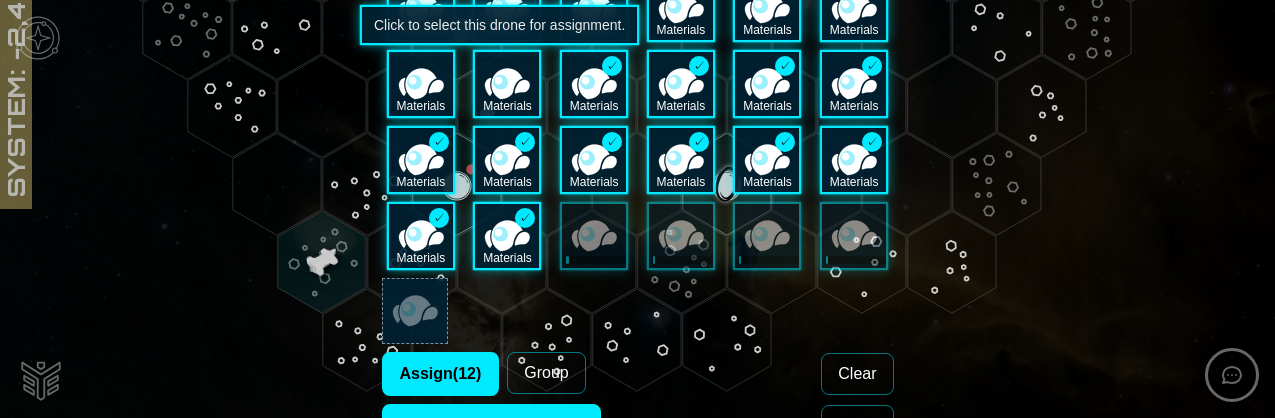 click on "Materials" at bounding box center (507, 84) 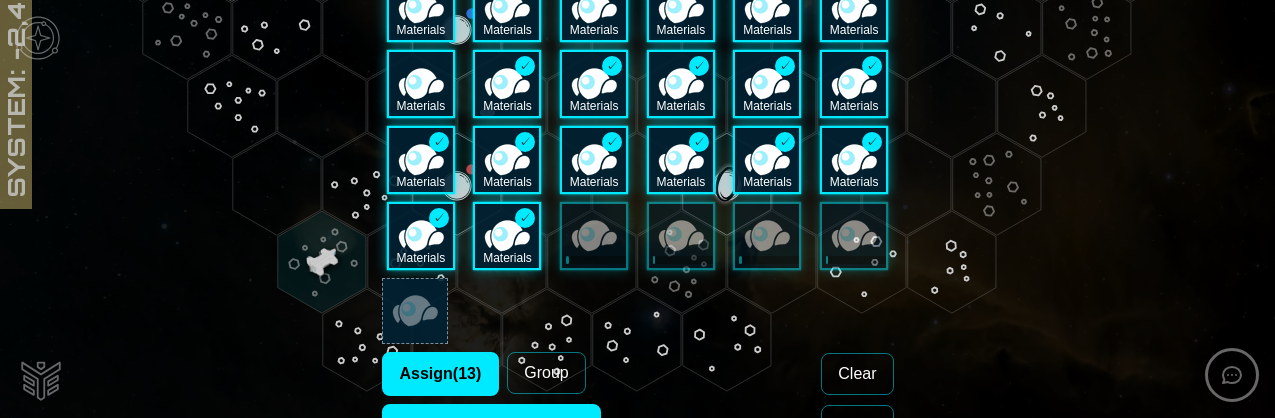 click on "Materials" at bounding box center (421, 84) 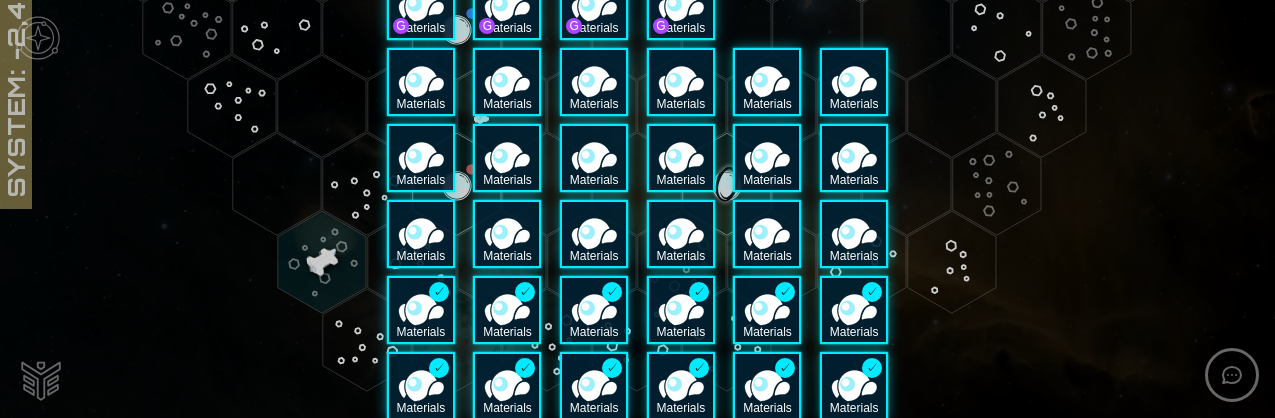 scroll, scrollTop: 2754, scrollLeft: 0, axis: vertical 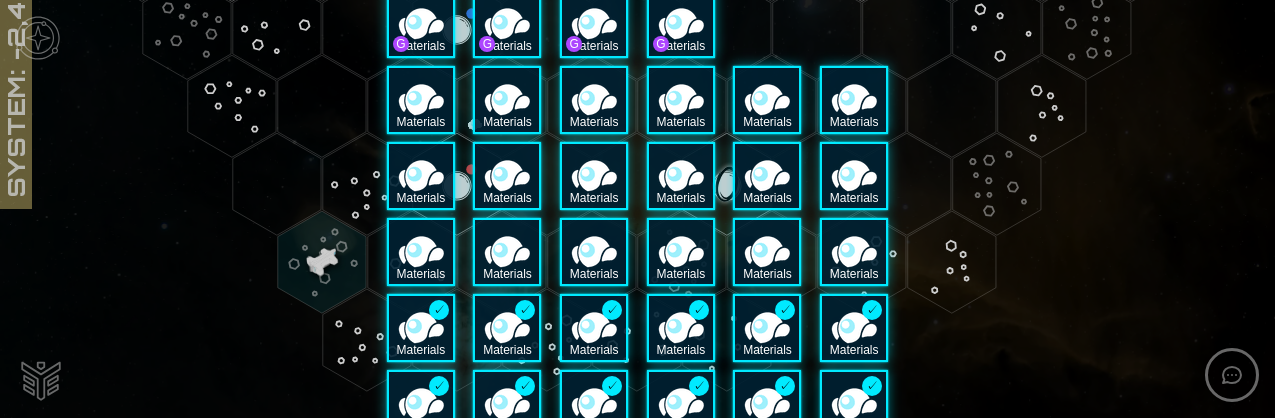 click on "Materials" at bounding box center [854, 100] 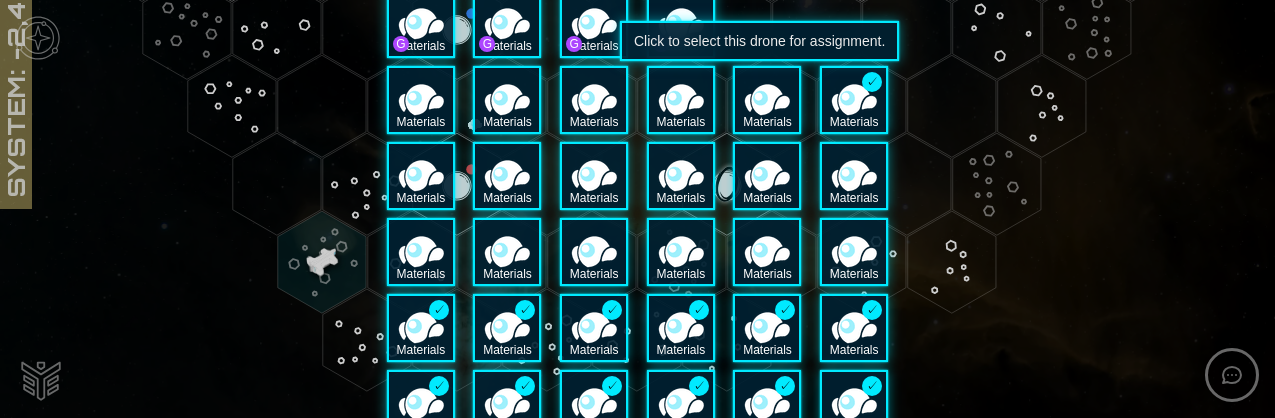 click on "Materials" at bounding box center (767, 100) 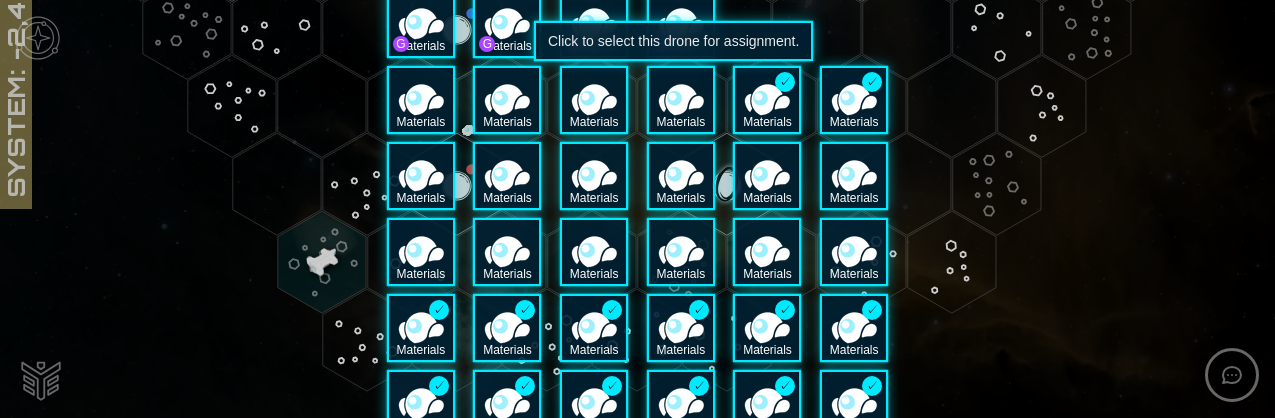 click on "Materials" at bounding box center (681, 100) 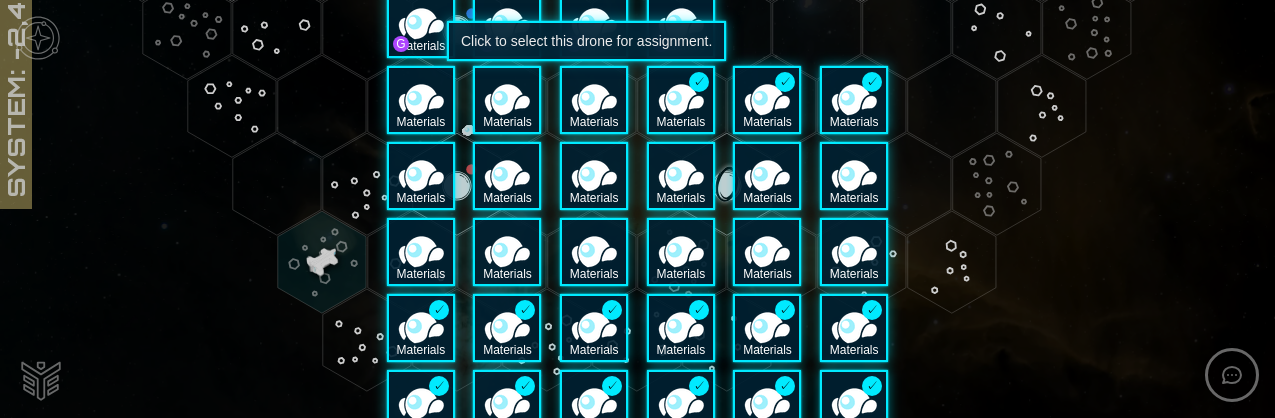 click on "Materials" at bounding box center [594, 100] 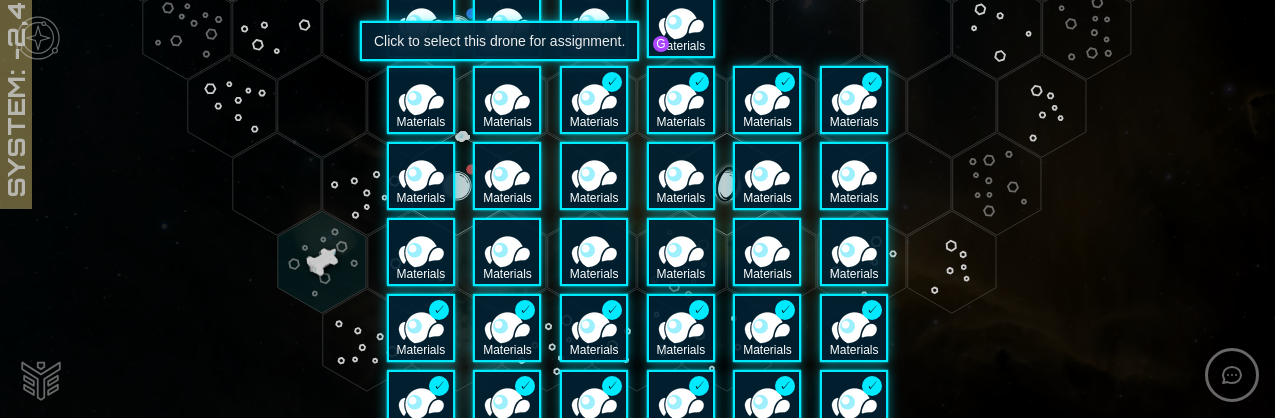 click on "Materials" at bounding box center [507, 100] 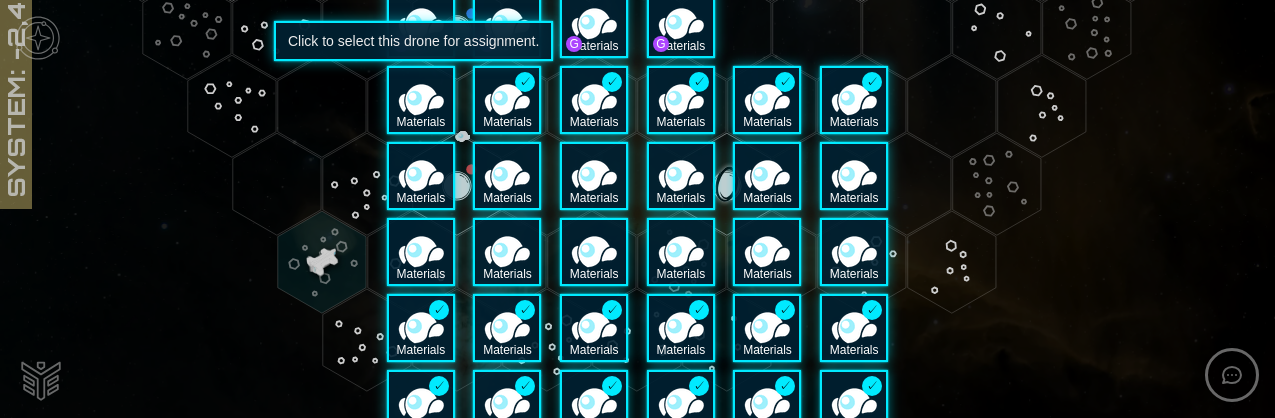 click on "Materials" at bounding box center [421, 100] 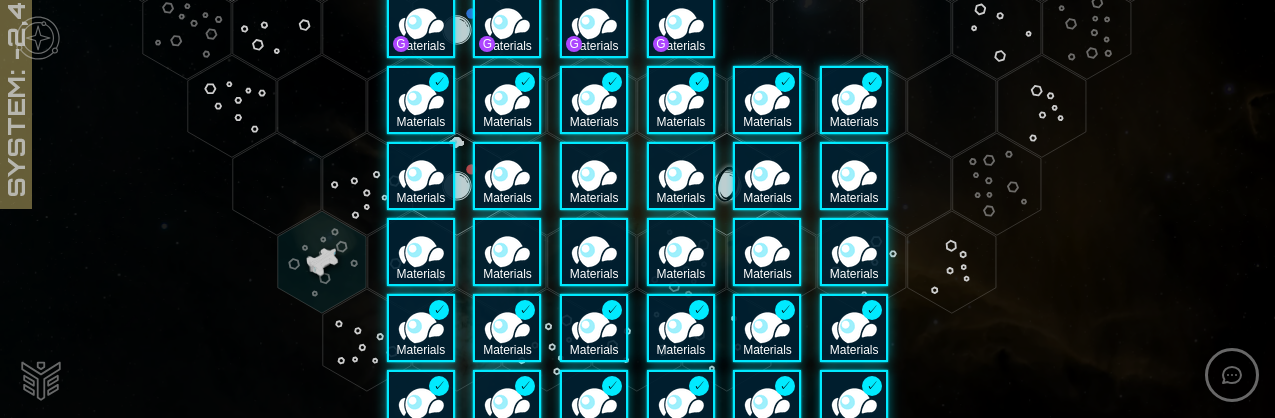 click on "Materials" at bounding box center [421, 176] 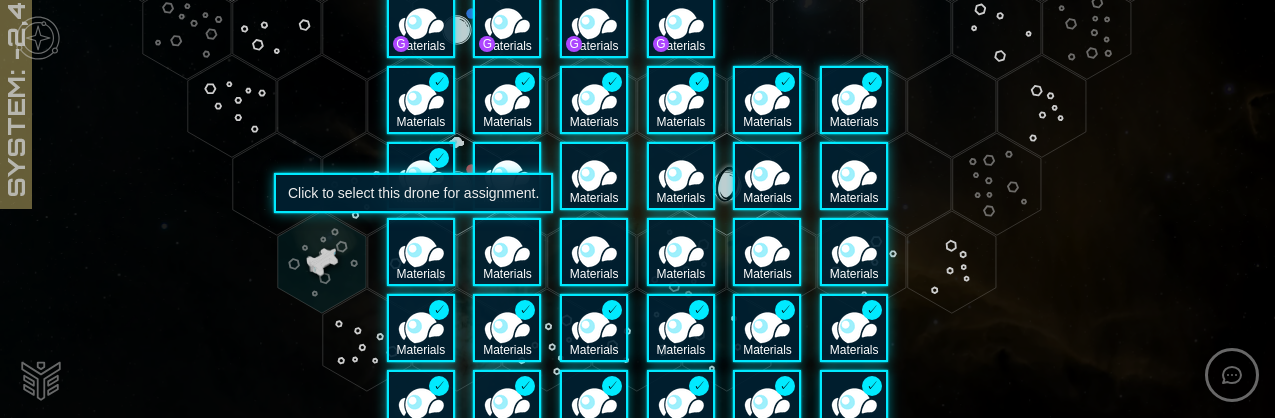 click on "Materials" at bounding box center (421, 252) 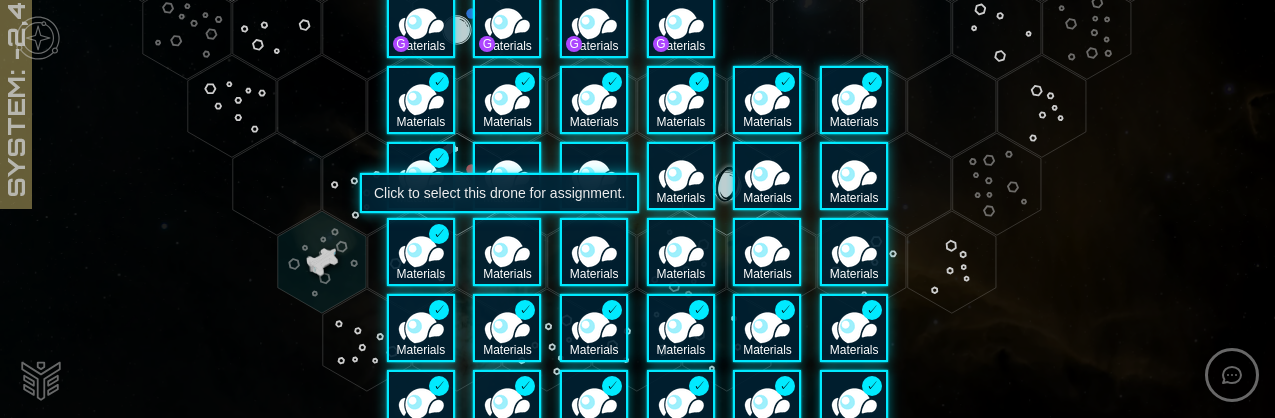 click on "Materials" at bounding box center (507, 252) 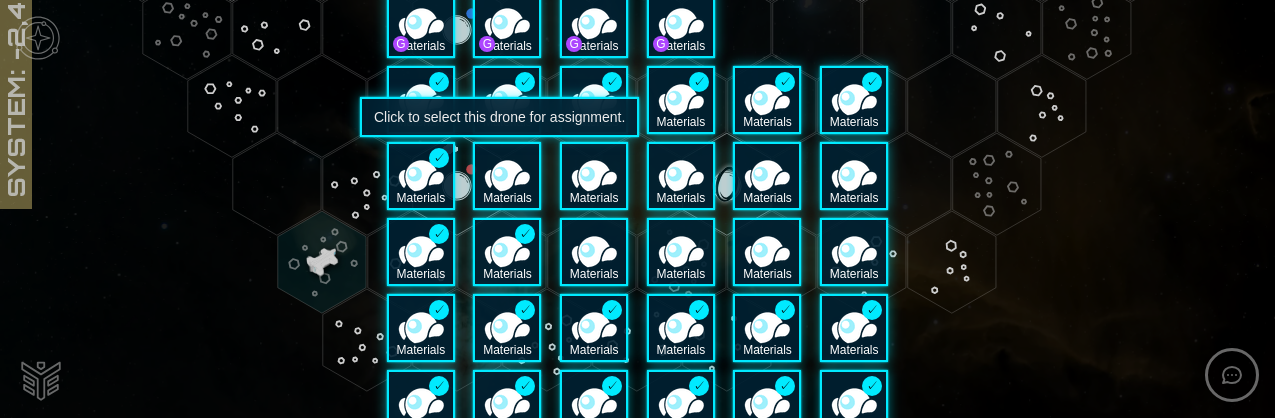 click on "Materials" at bounding box center [507, 176] 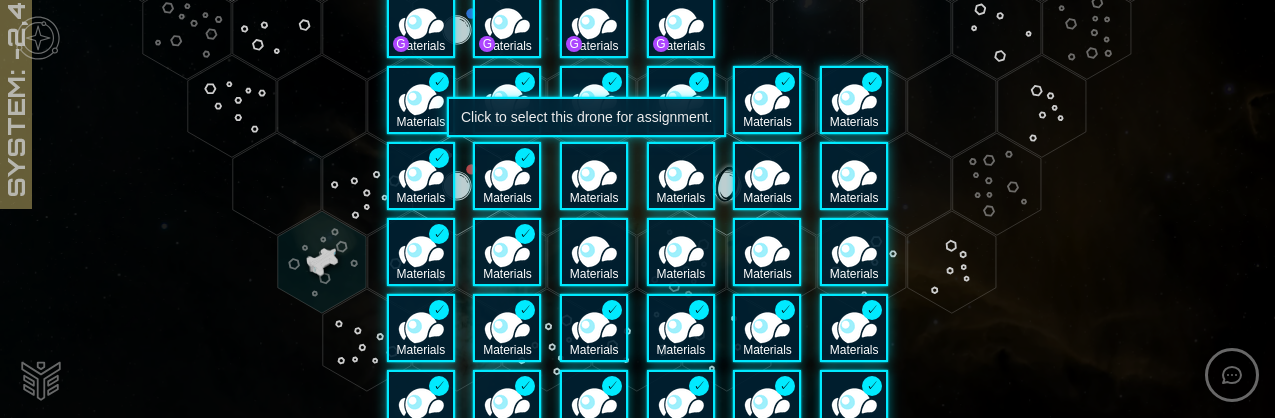 click on "Materials" at bounding box center (594, 176) 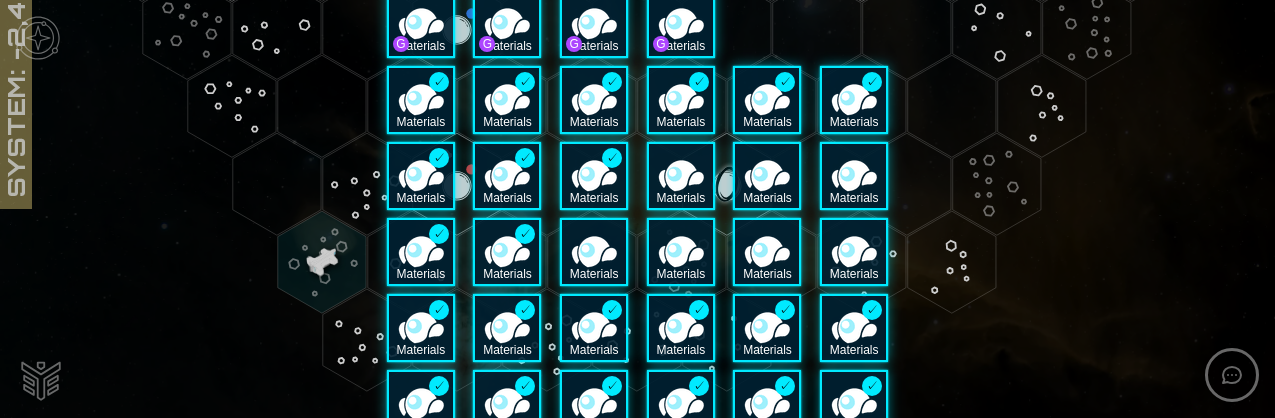 click on "Materials" at bounding box center (594, 252) 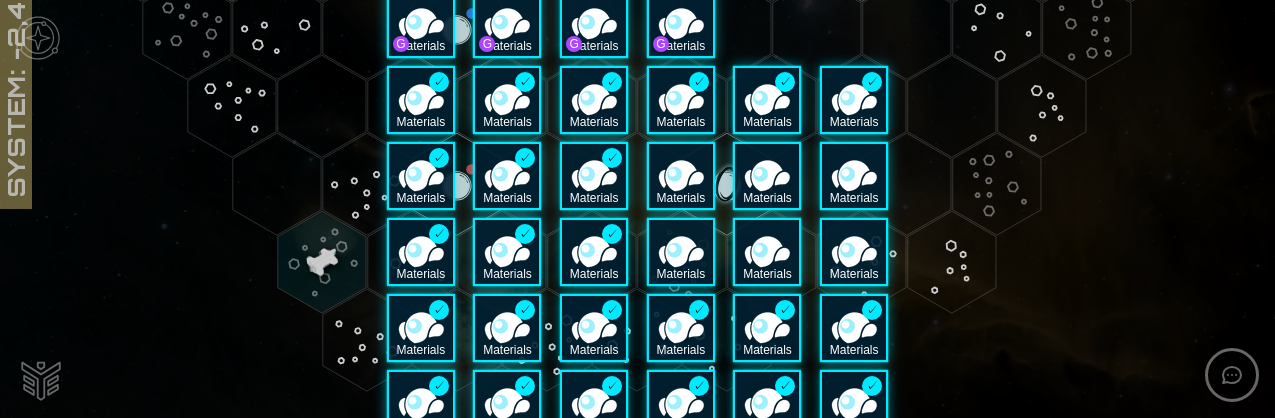 click on "Materials" at bounding box center (681, 252) 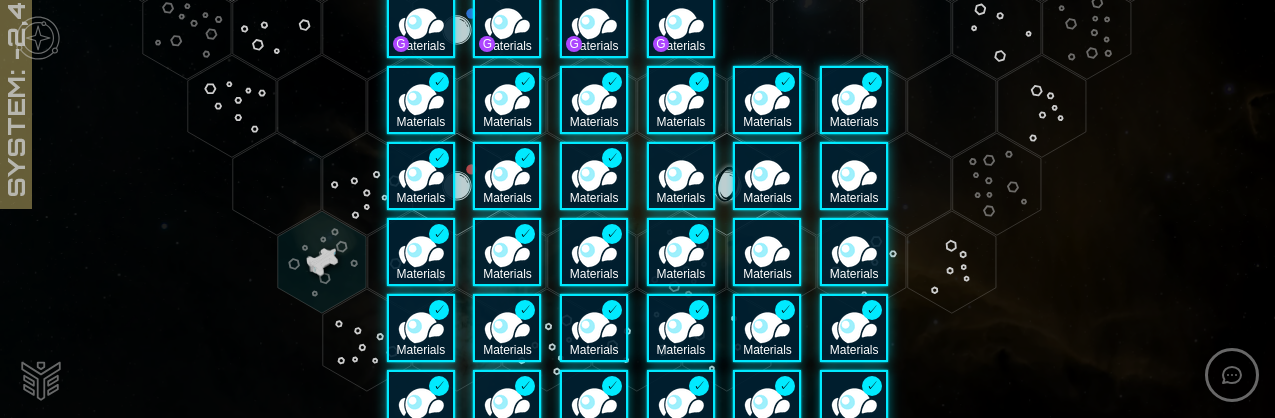 click on "Materials" at bounding box center [681, 176] 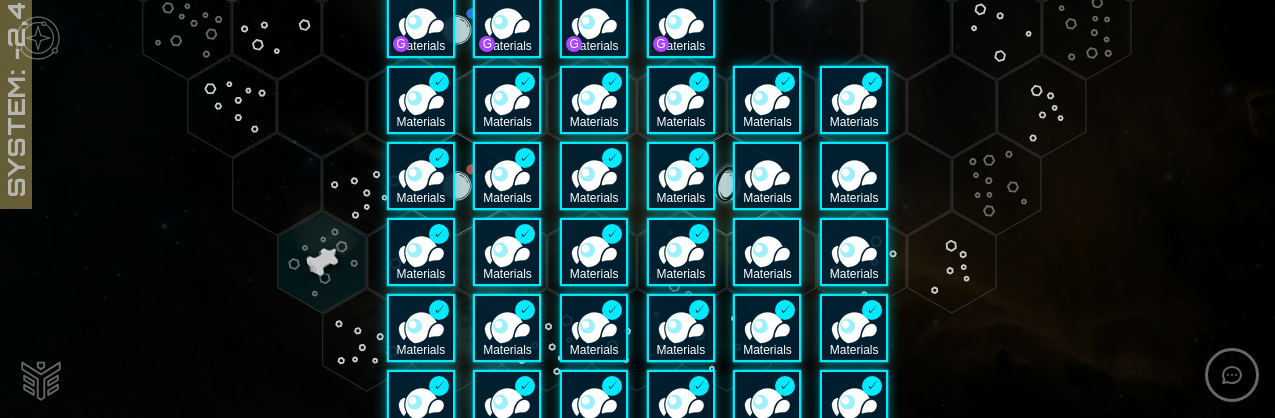 click on "Materials" at bounding box center [767, 176] 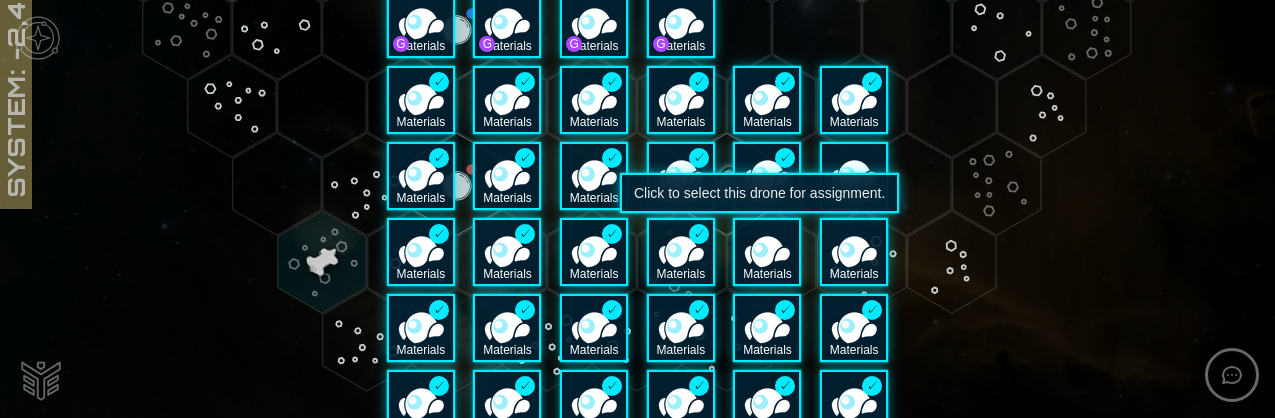 click on "Materials" at bounding box center (767, 274) 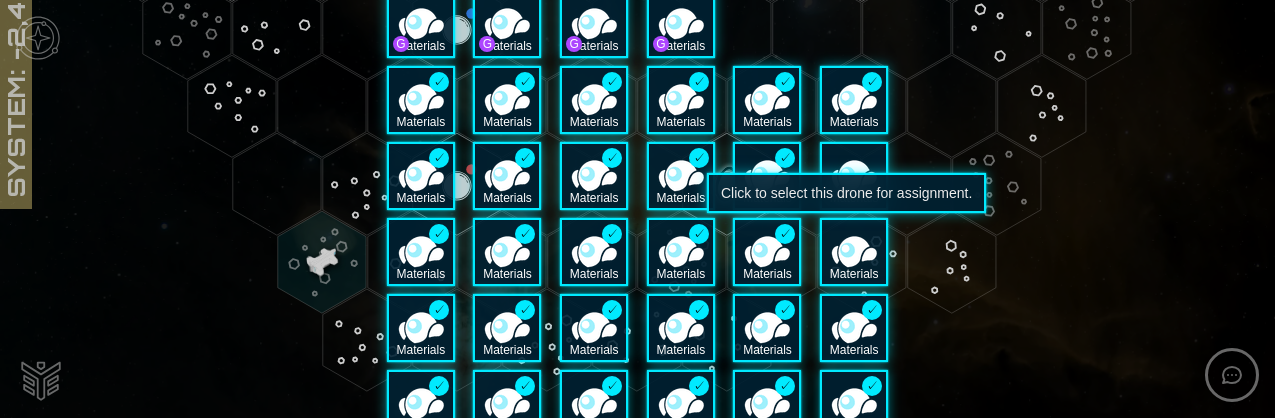 click on "Materials" at bounding box center (854, 274) 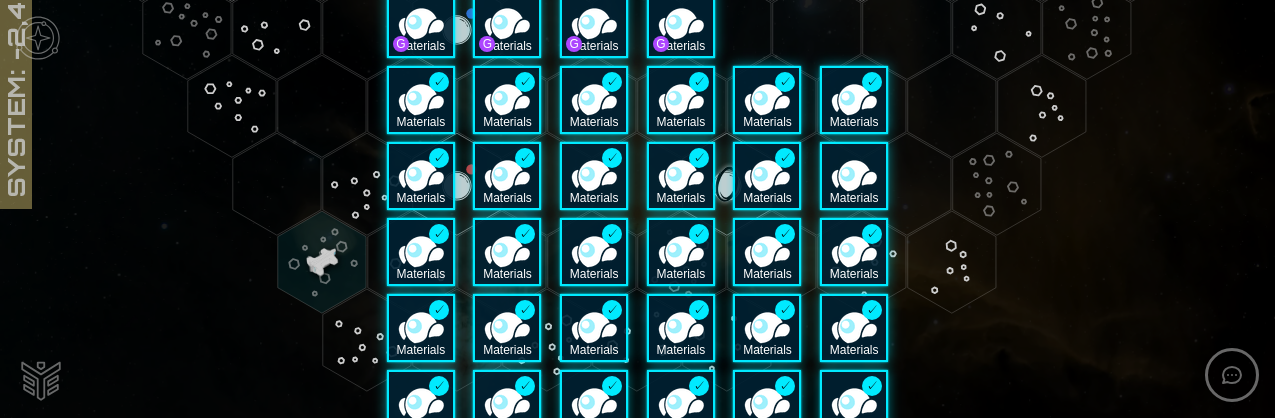 click on "Materials" at bounding box center (854, 176) 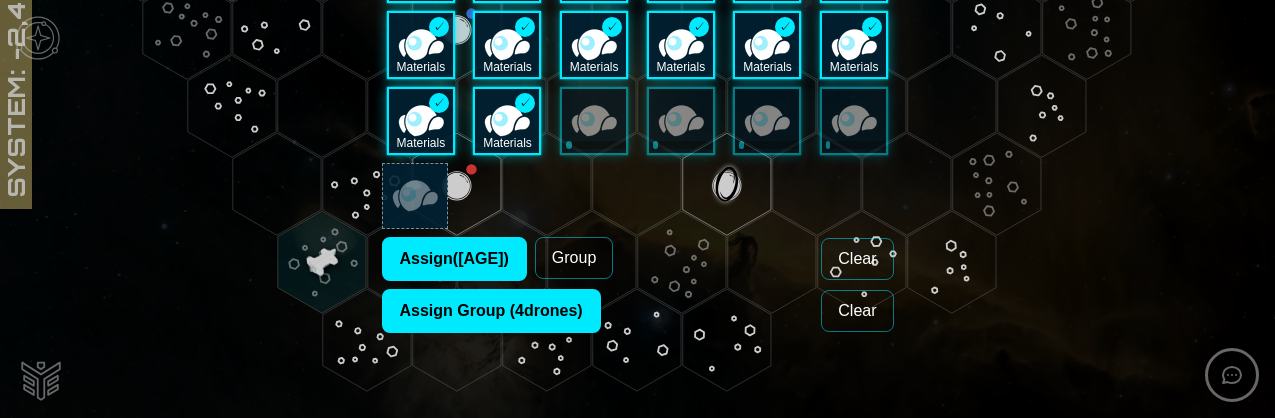 scroll, scrollTop: 3124, scrollLeft: 0, axis: vertical 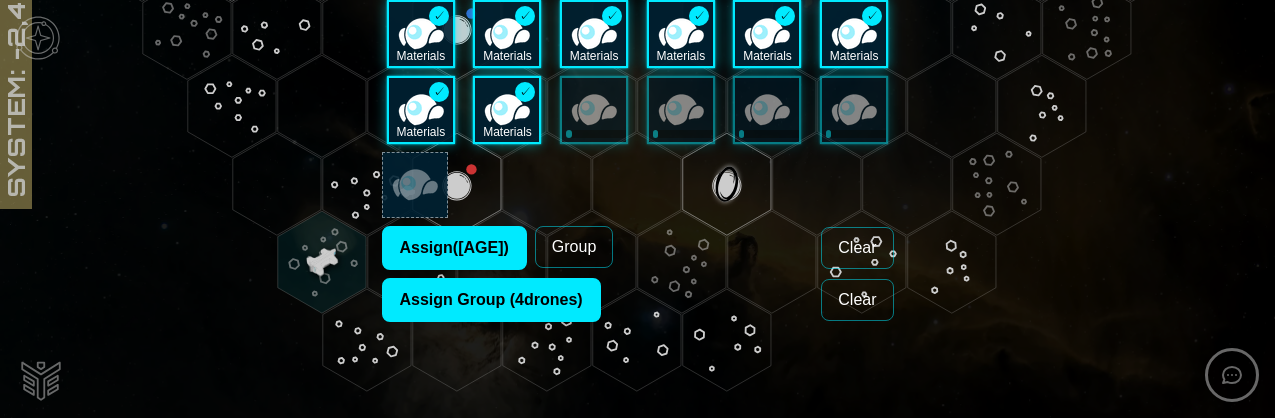 click on "Group" at bounding box center (574, 247) 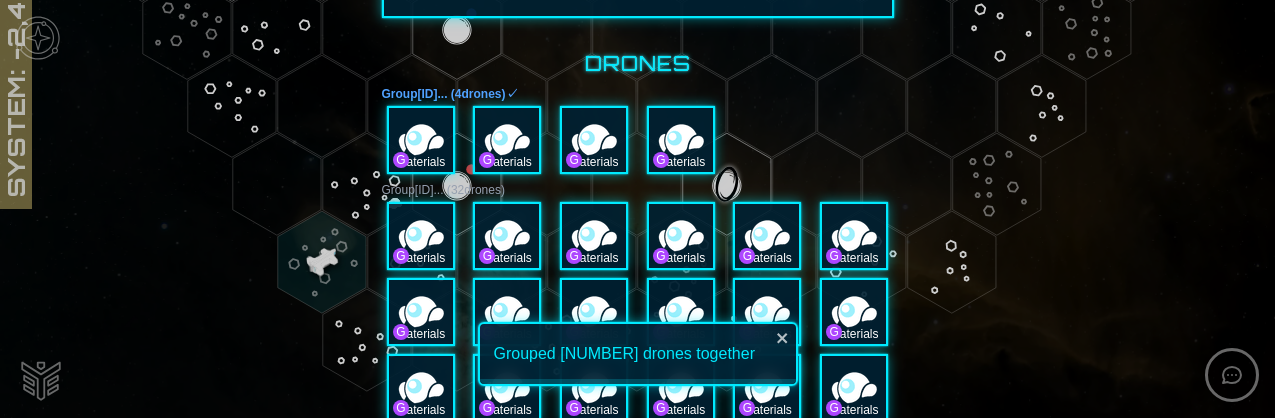 scroll, scrollTop: 2446, scrollLeft: 0, axis: vertical 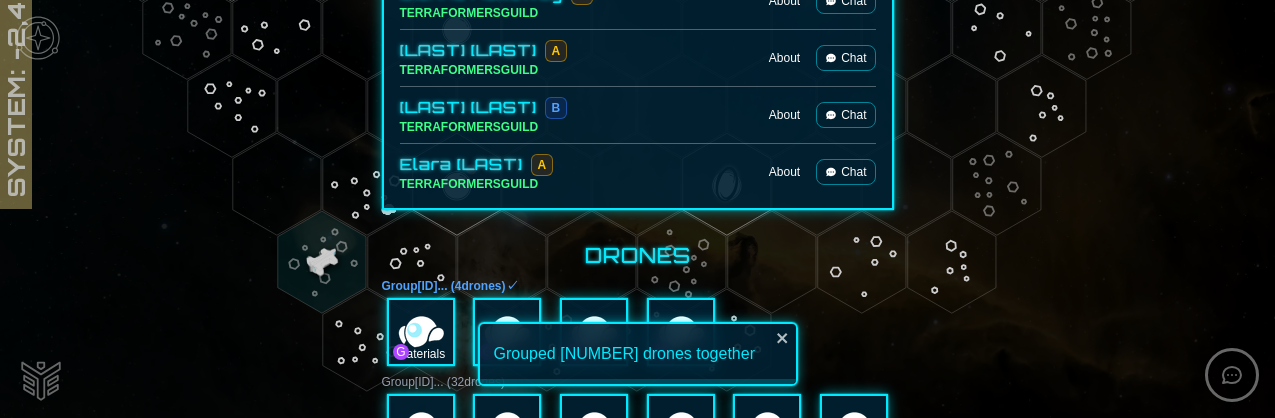 click on "Group  [ID] ... ( [NUMBER] drones)" at bounding box center [638, 382] 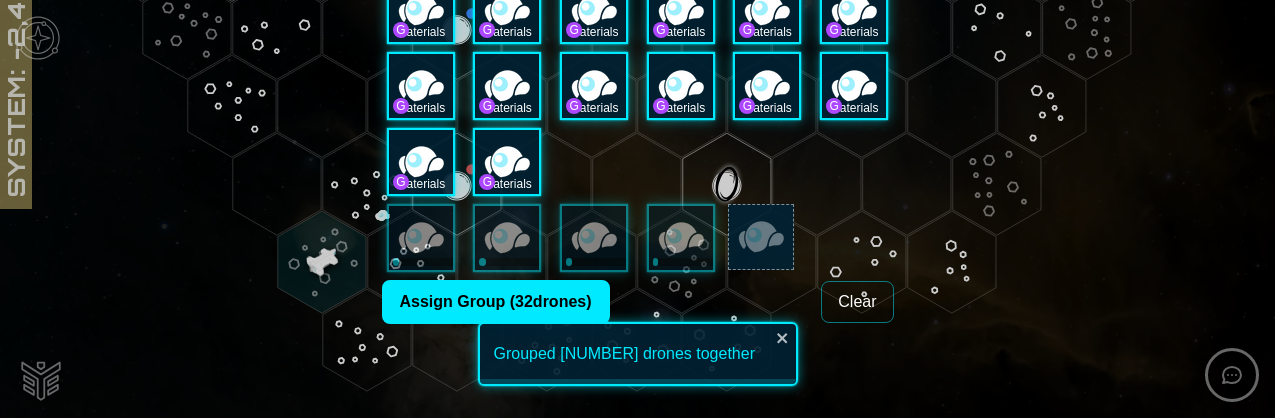 scroll, scrollTop: 3094, scrollLeft: 0, axis: vertical 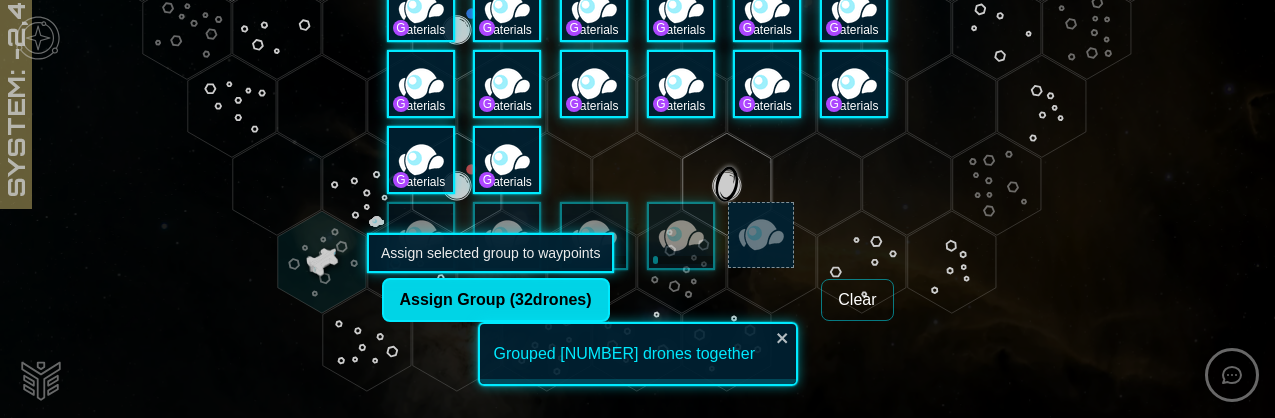 click on "Assign Group ( [NUMBER] drones)" at bounding box center [496, 300] 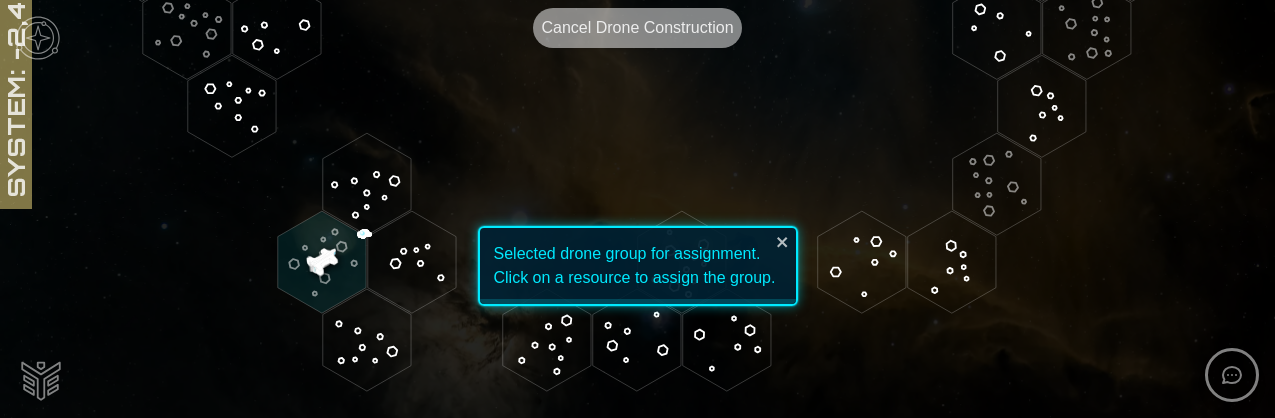 click 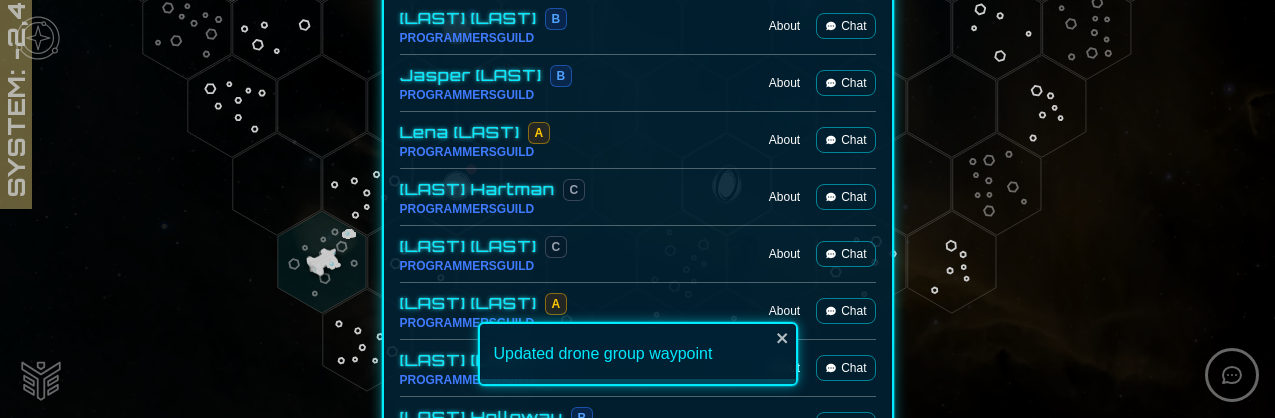 scroll, scrollTop: 2521, scrollLeft: 0, axis: vertical 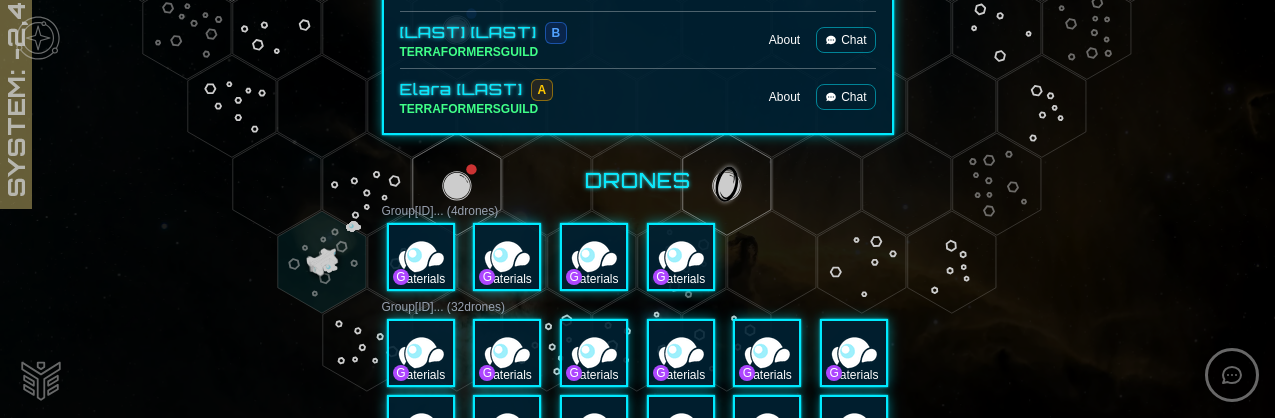 click on "Group  [ID] ... ( [NUMBER] drones)" at bounding box center [638, 211] 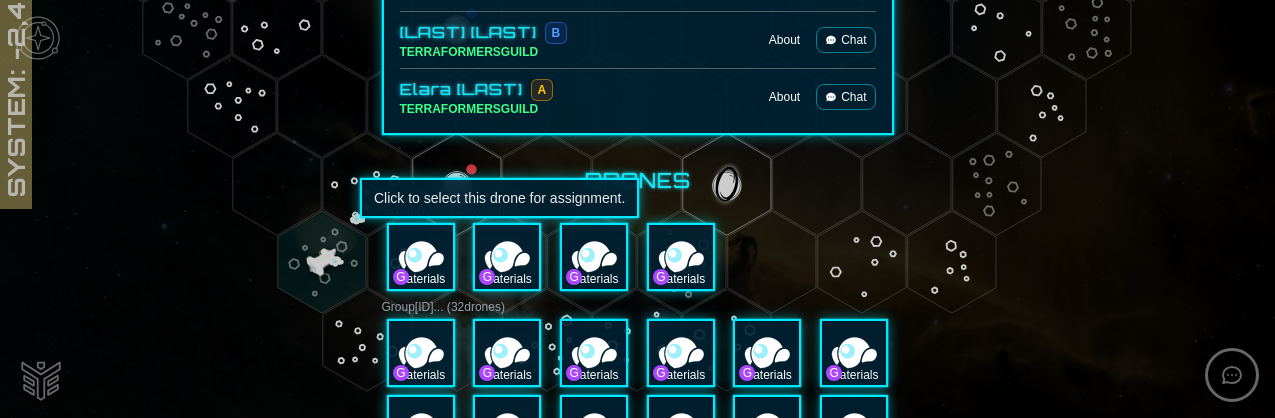 scroll, scrollTop: 3094, scrollLeft: 0, axis: vertical 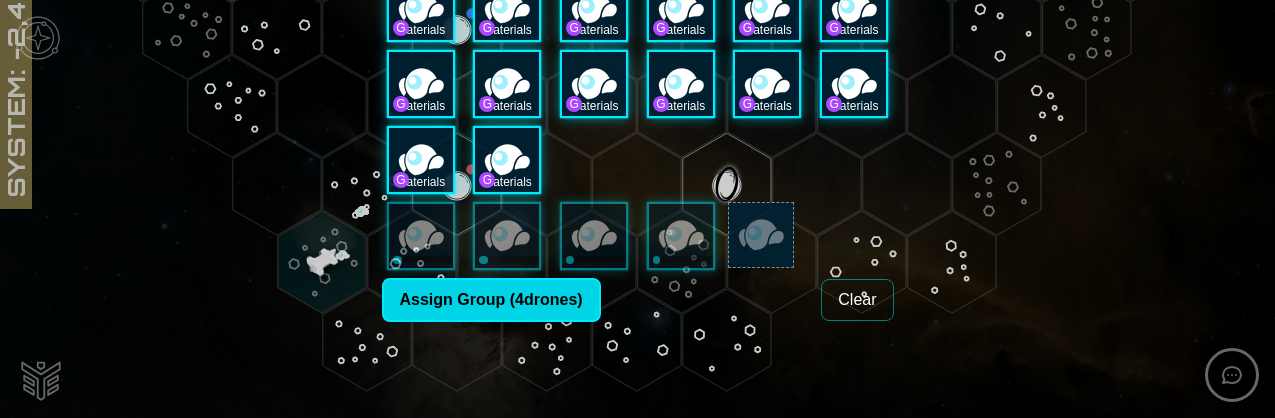 click on "Assign Group ( [NUMBER] drones)" at bounding box center (491, 300) 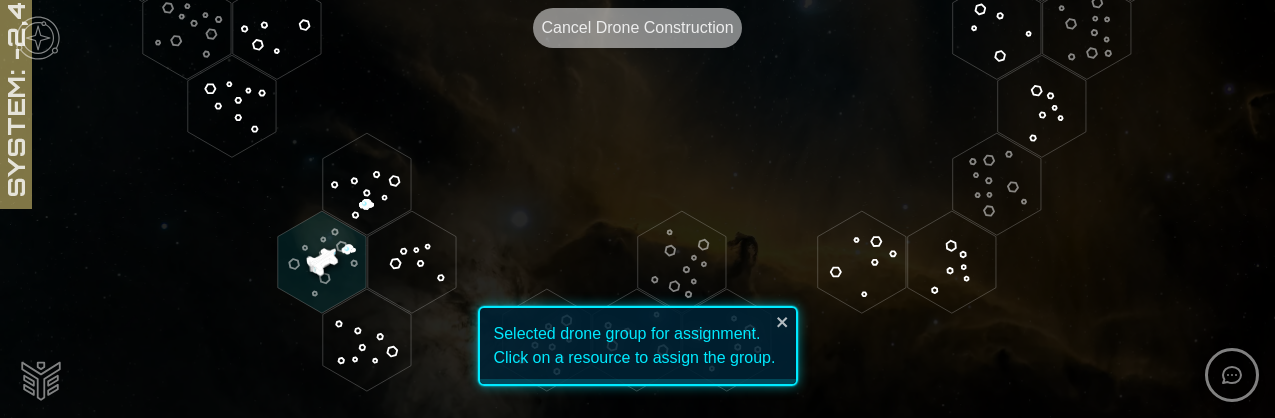 click 